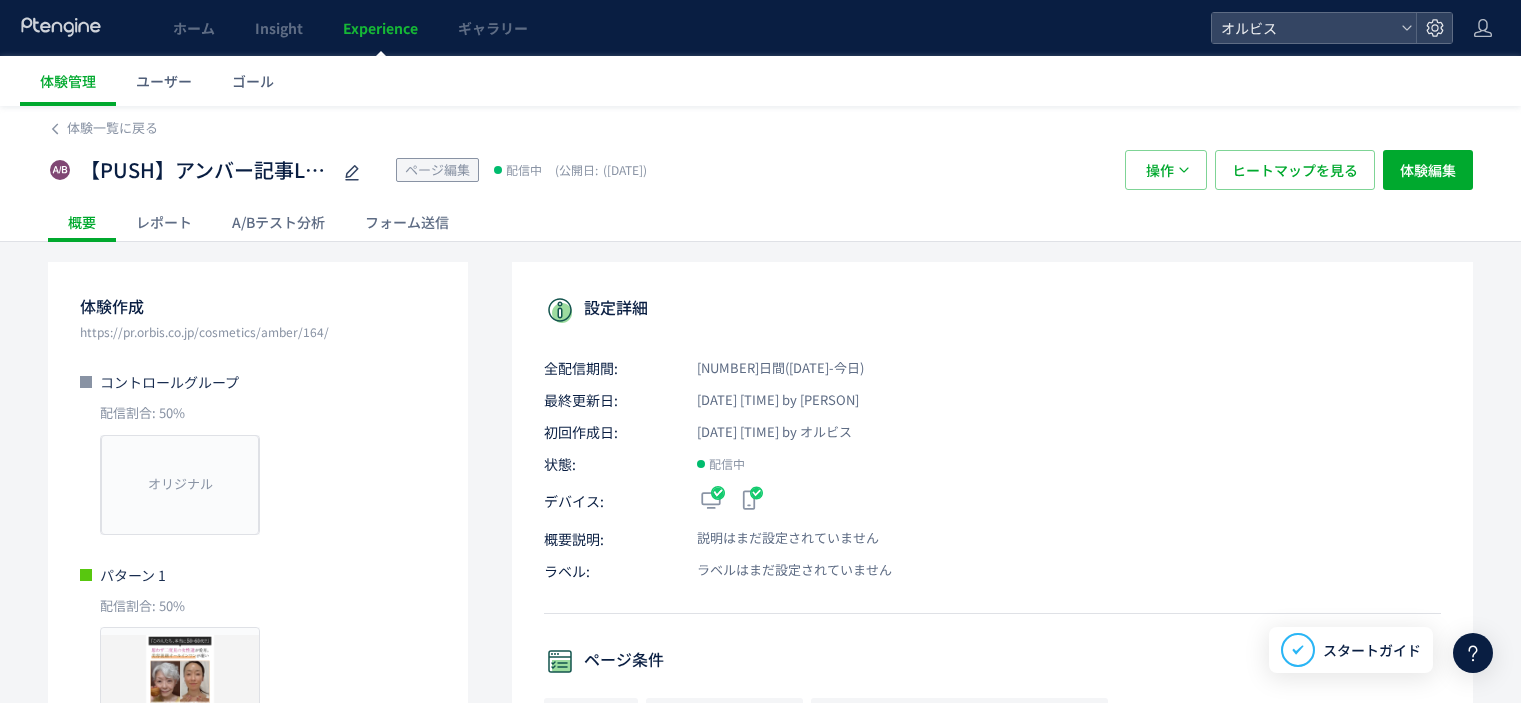 scroll, scrollTop: 0, scrollLeft: 0, axis: both 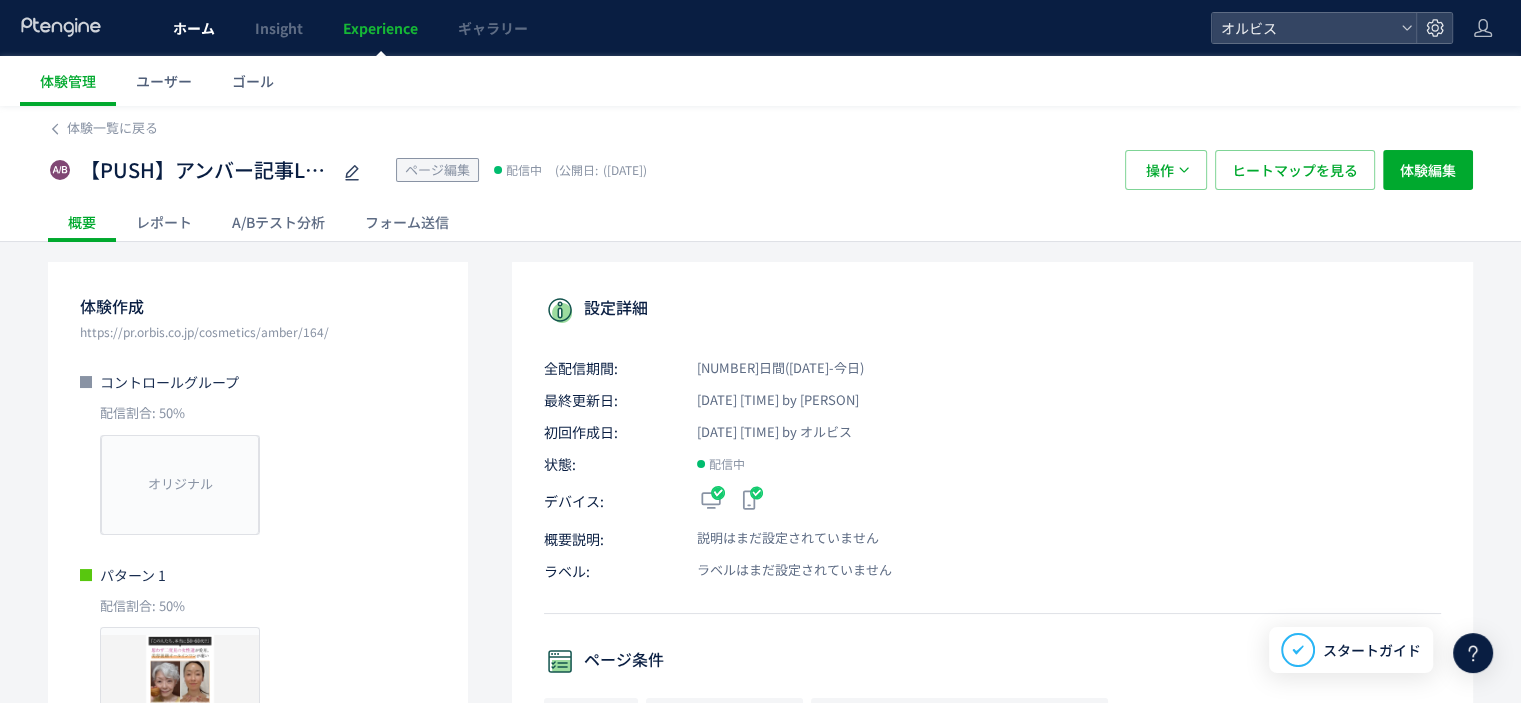 click on "ホーム" at bounding box center (194, 28) 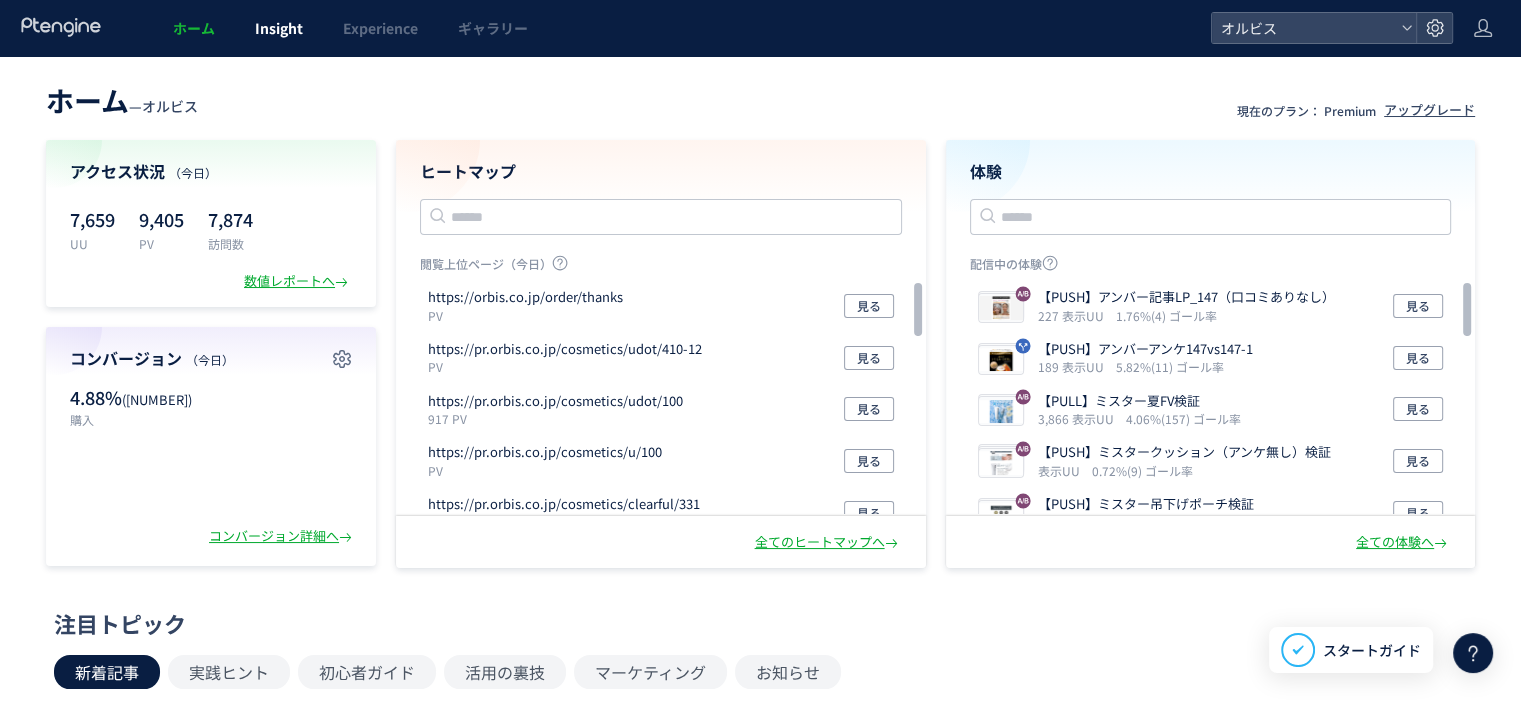 click on "Insight" 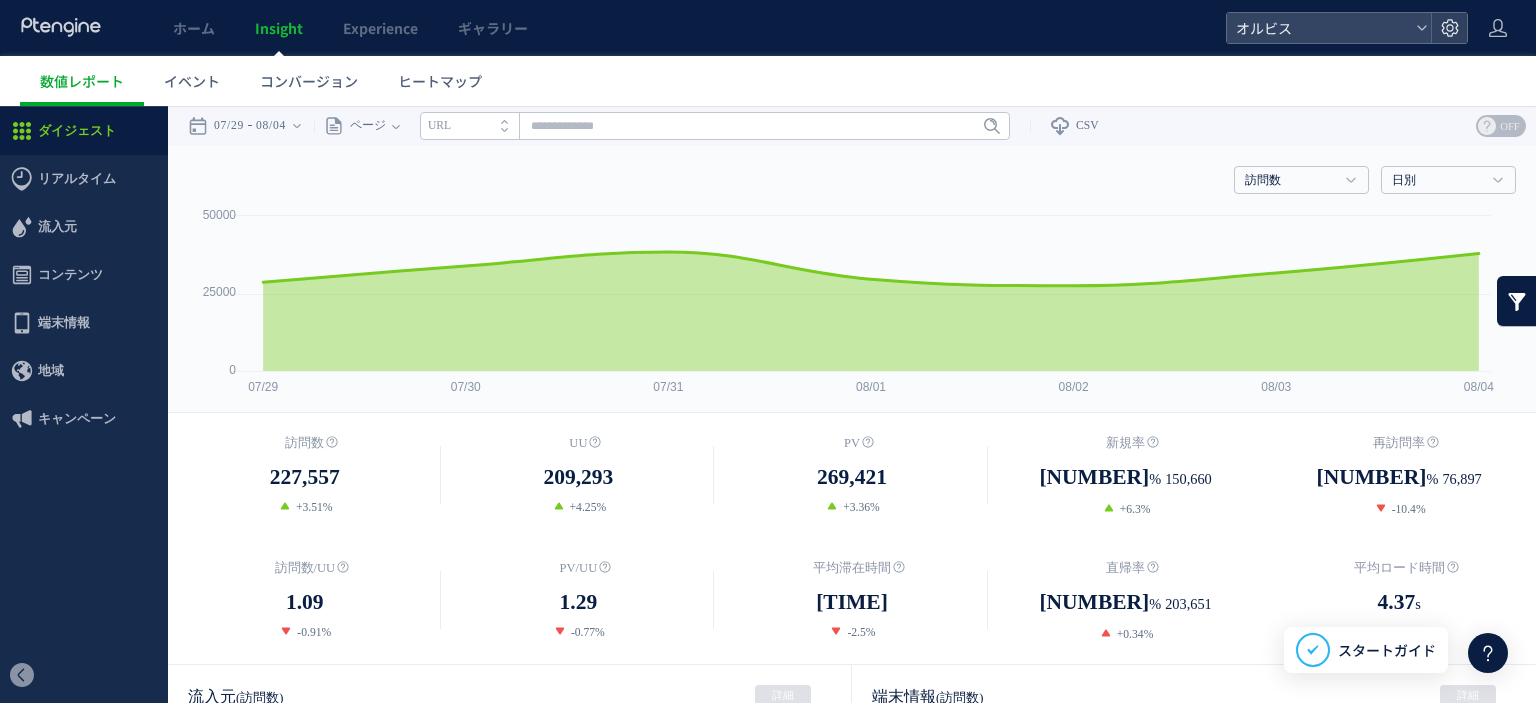 scroll, scrollTop: 0, scrollLeft: 0, axis: both 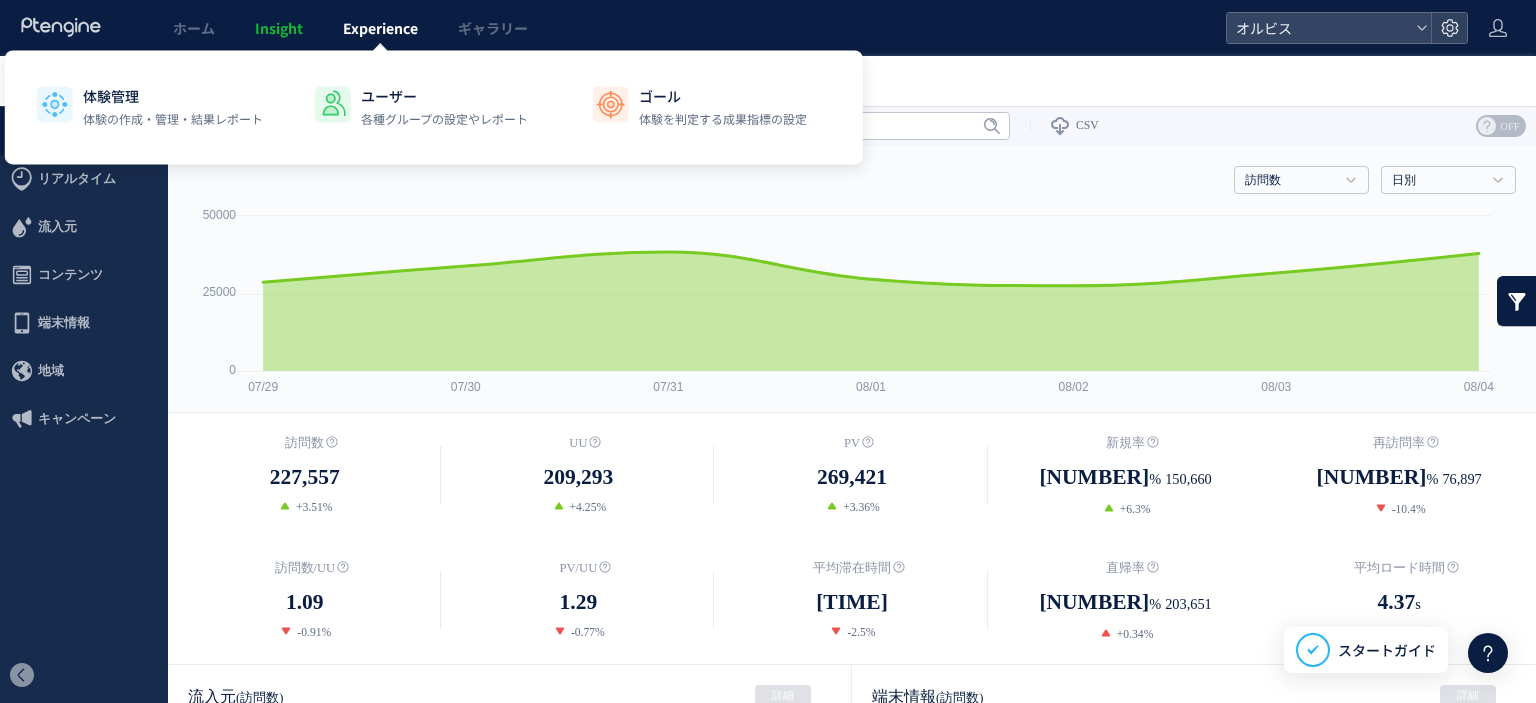 click on "Experience" 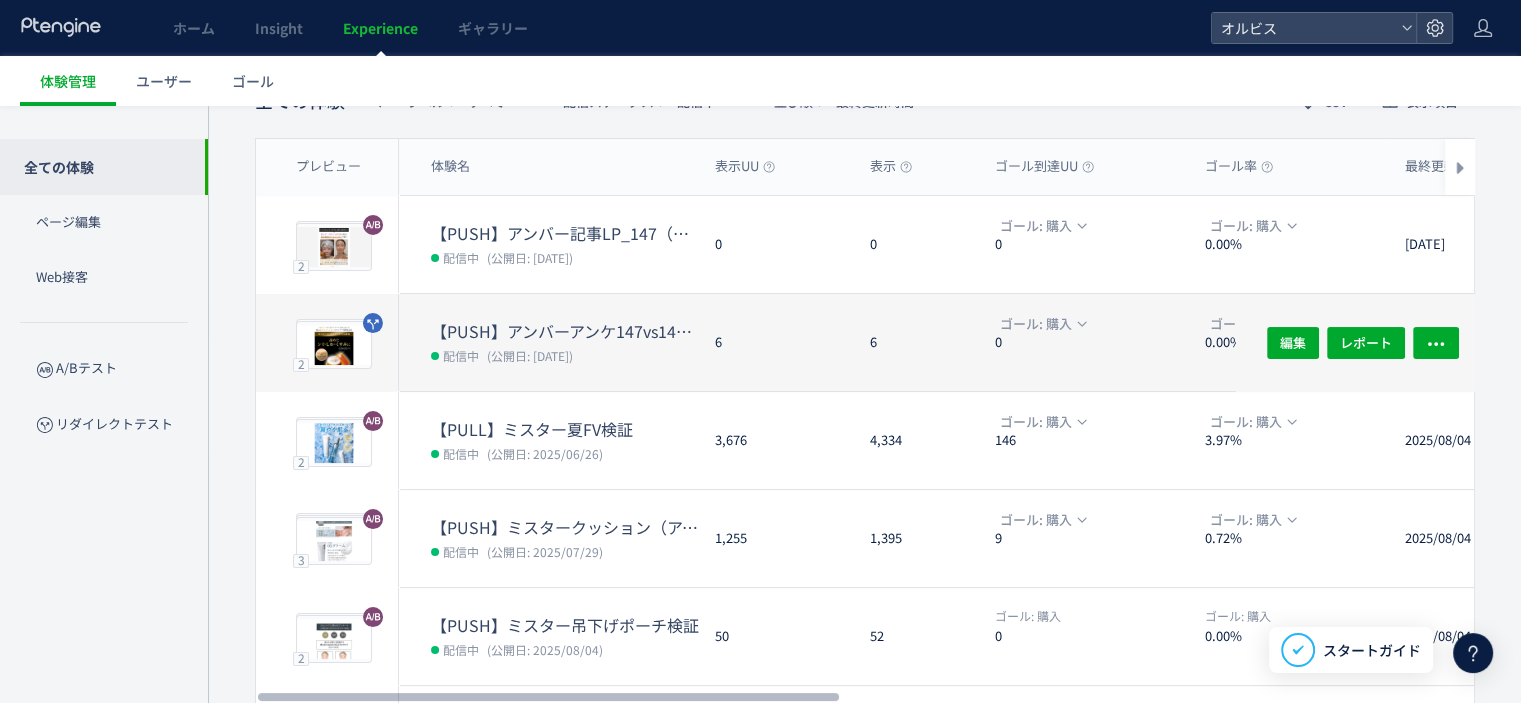 scroll, scrollTop: 130, scrollLeft: 0, axis: vertical 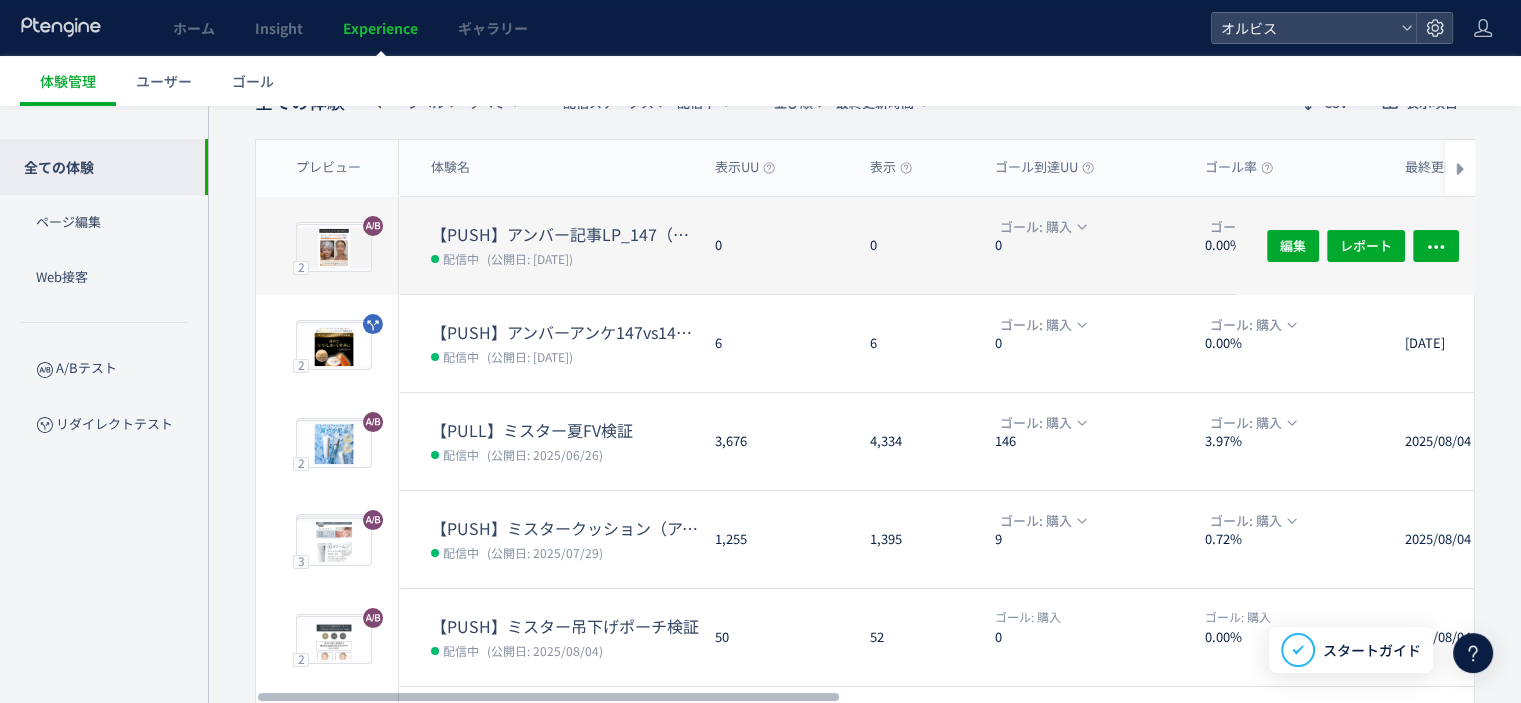 click on "配信中 (公開日: [DATE])" at bounding box center [565, 258] 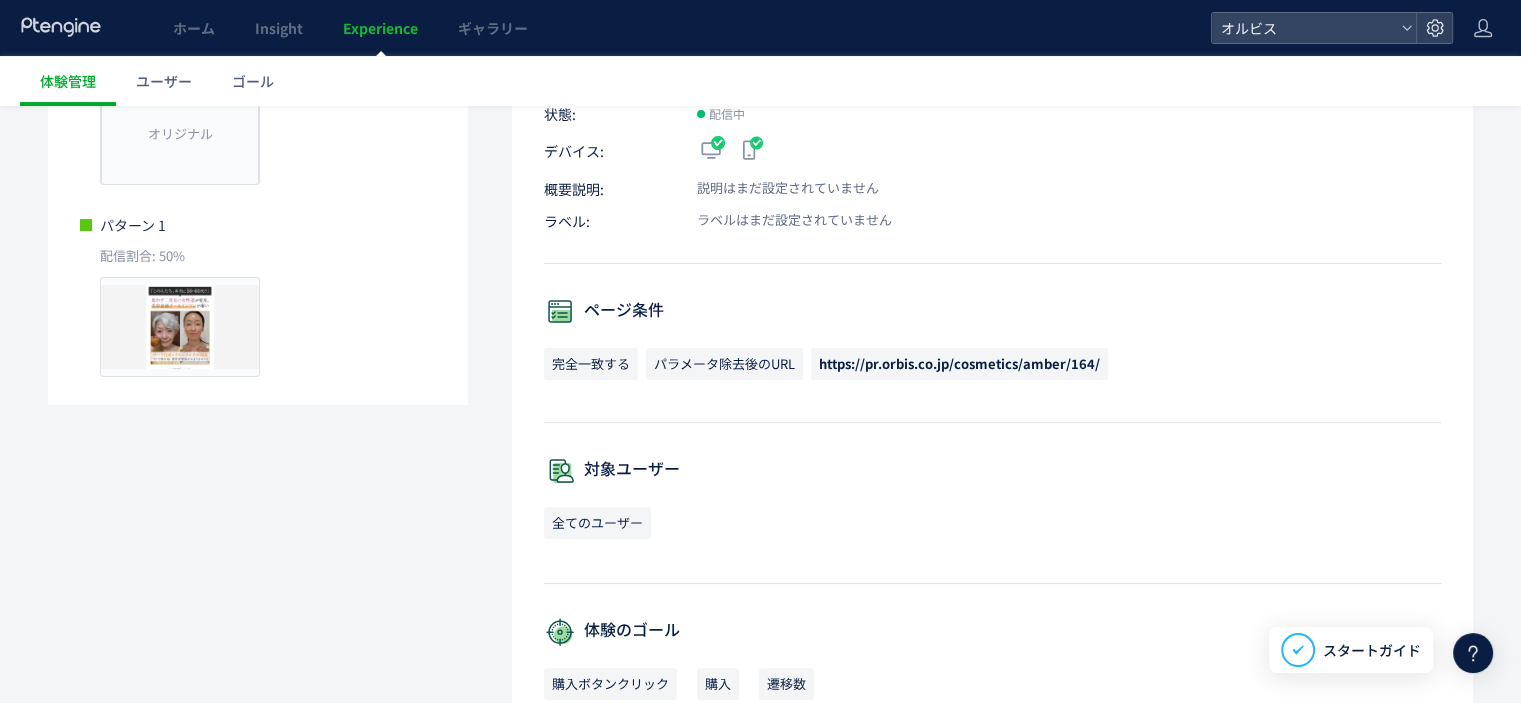 scroll, scrollTop: 0, scrollLeft: 0, axis: both 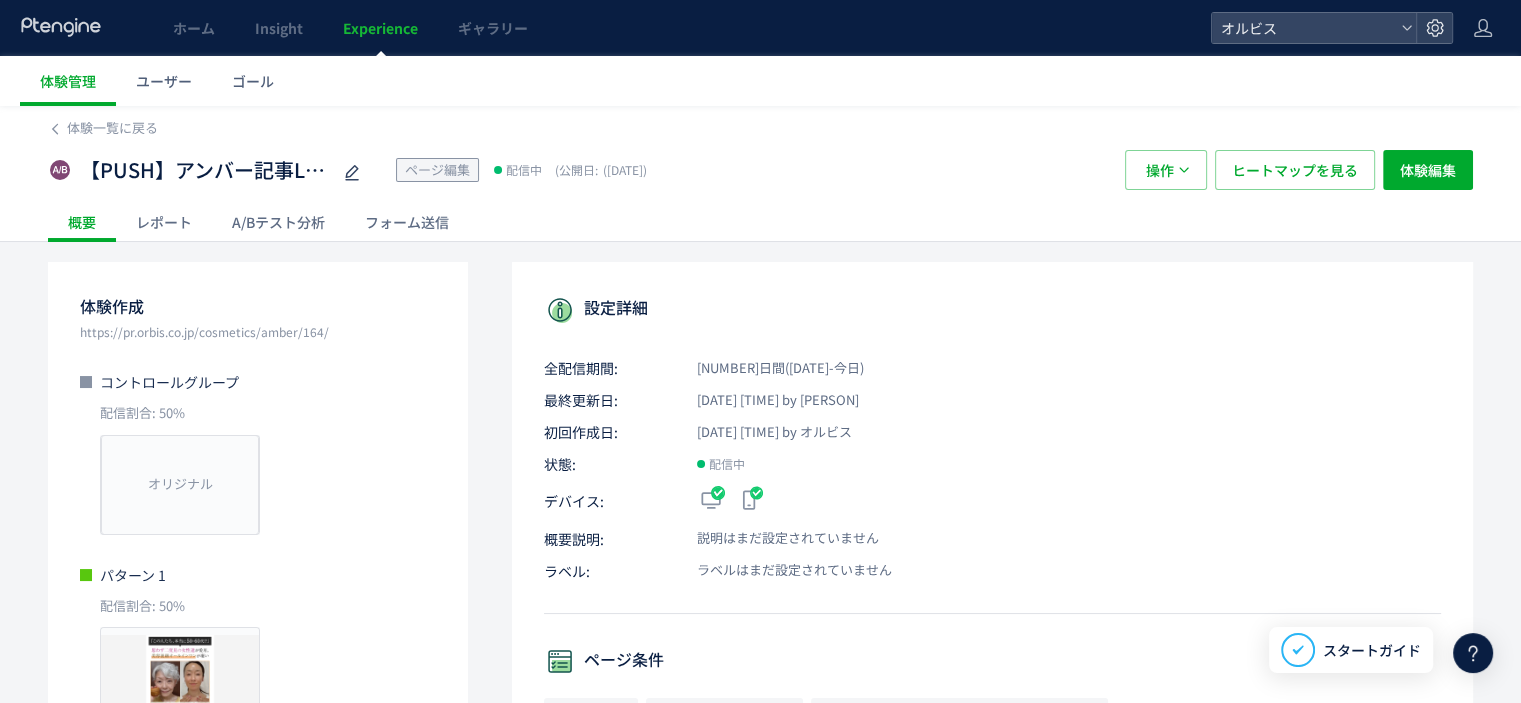click on "A/Bテスト分析" 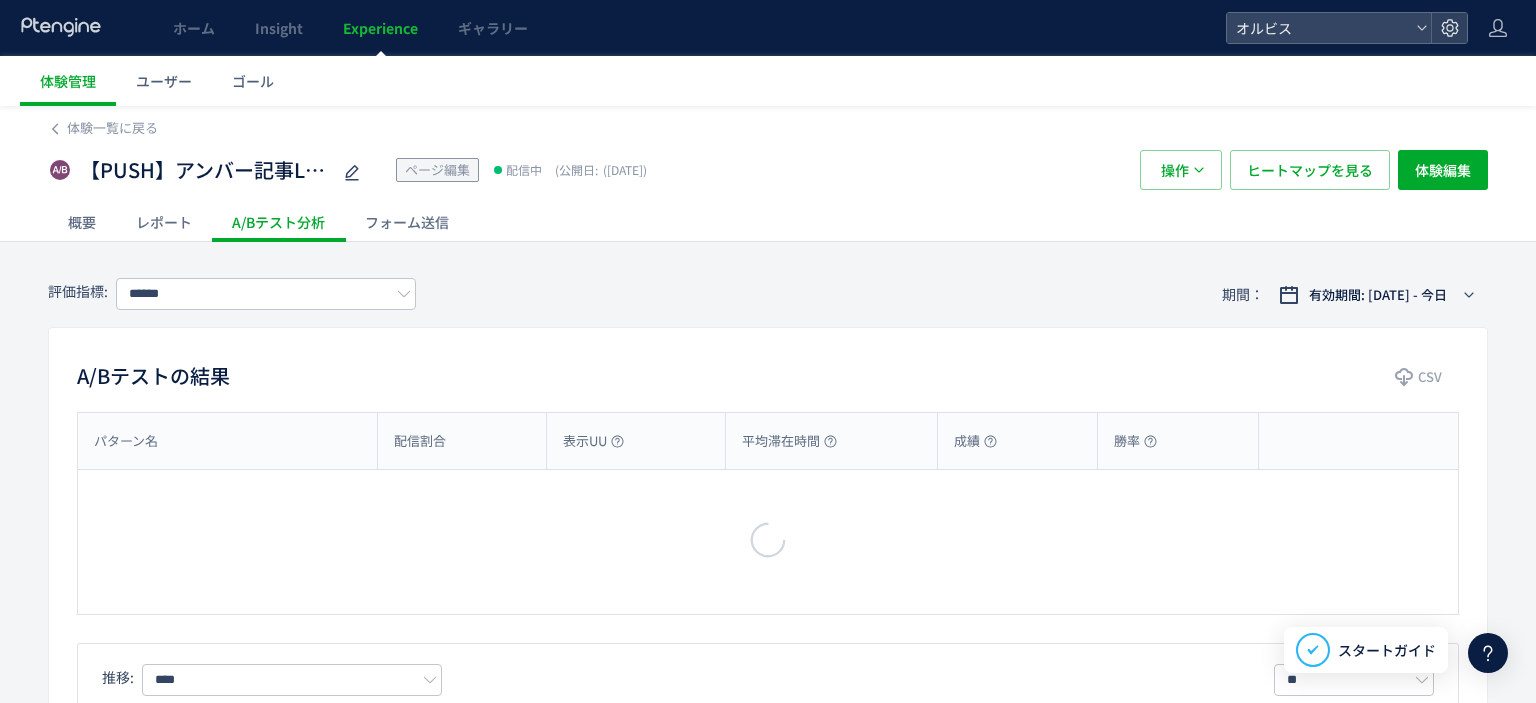 type on "*********" 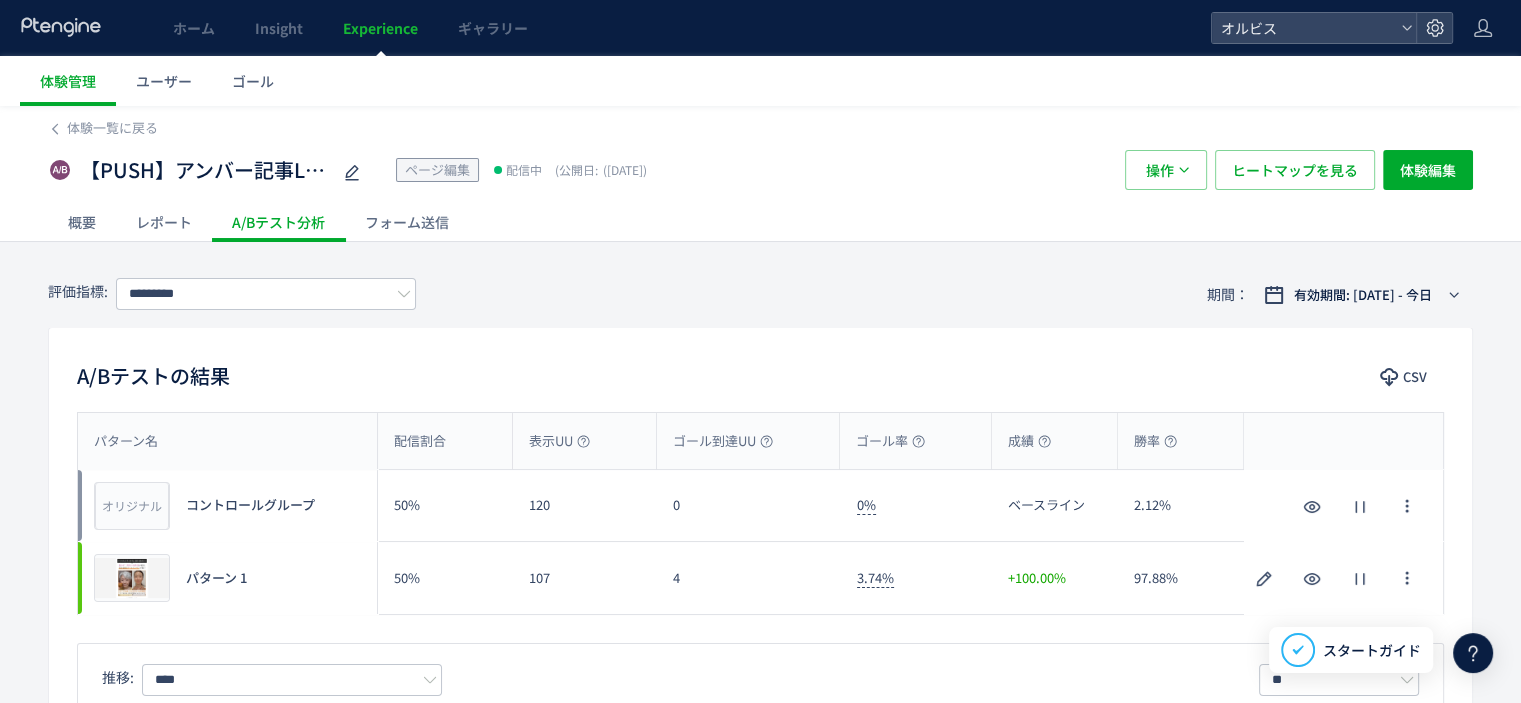 click on "概要" 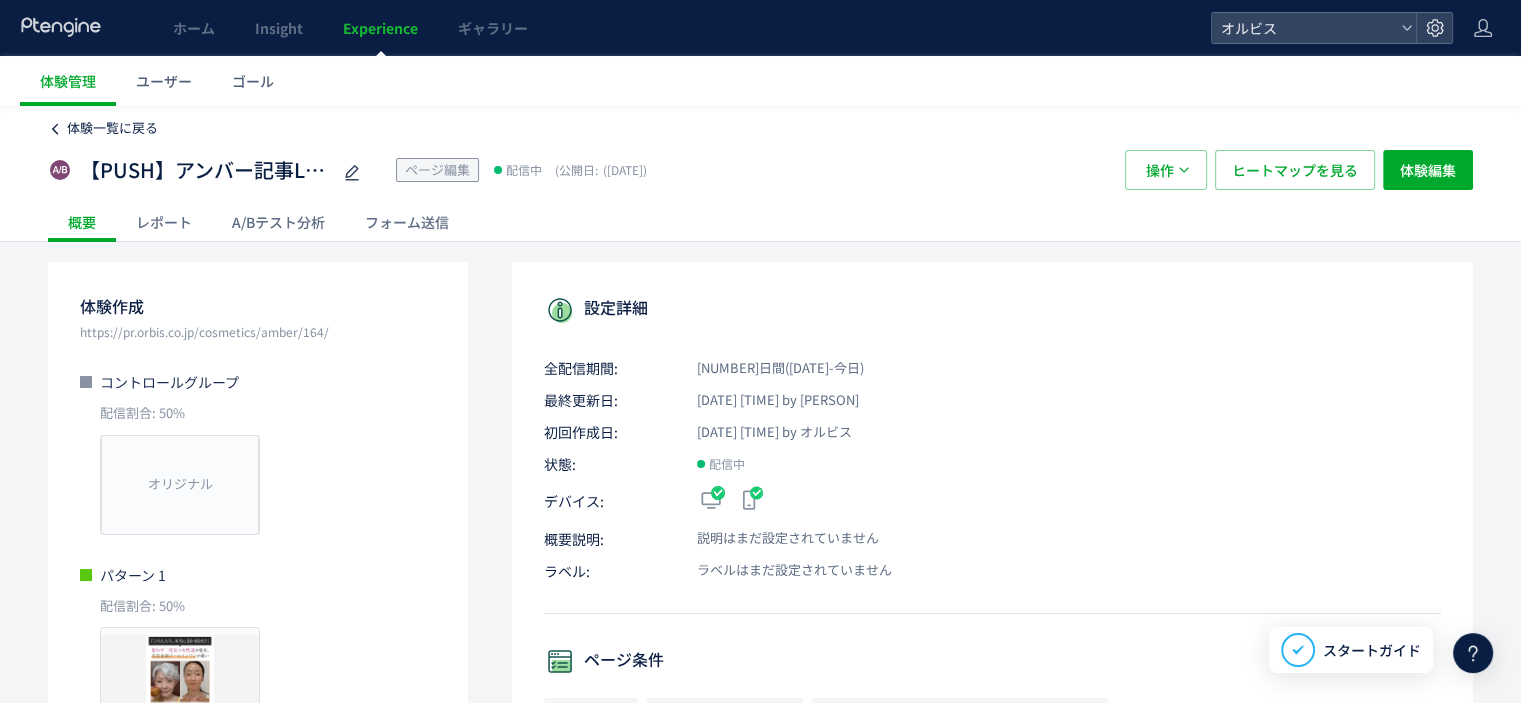 click on "体験一覧に戻る" 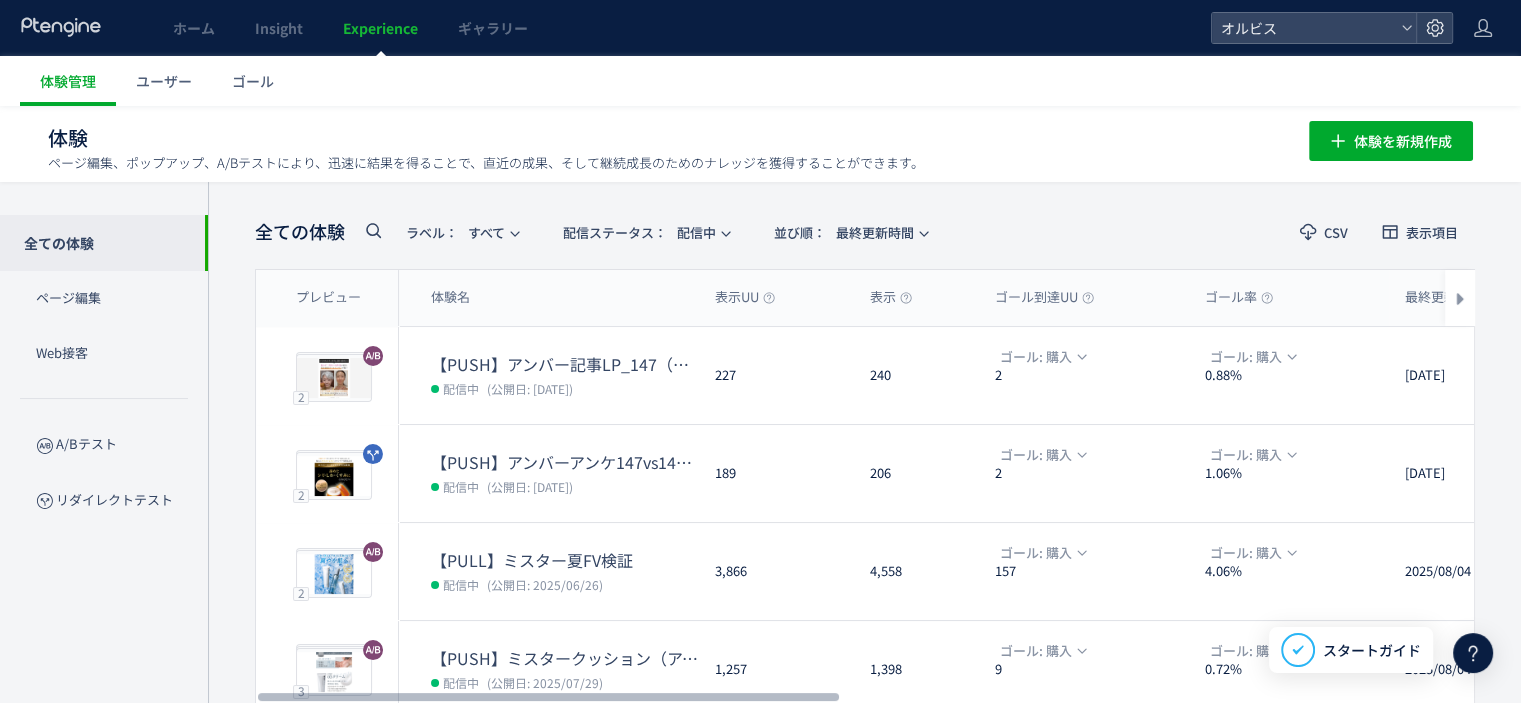 scroll, scrollTop: 84, scrollLeft: 0, axis: vertical 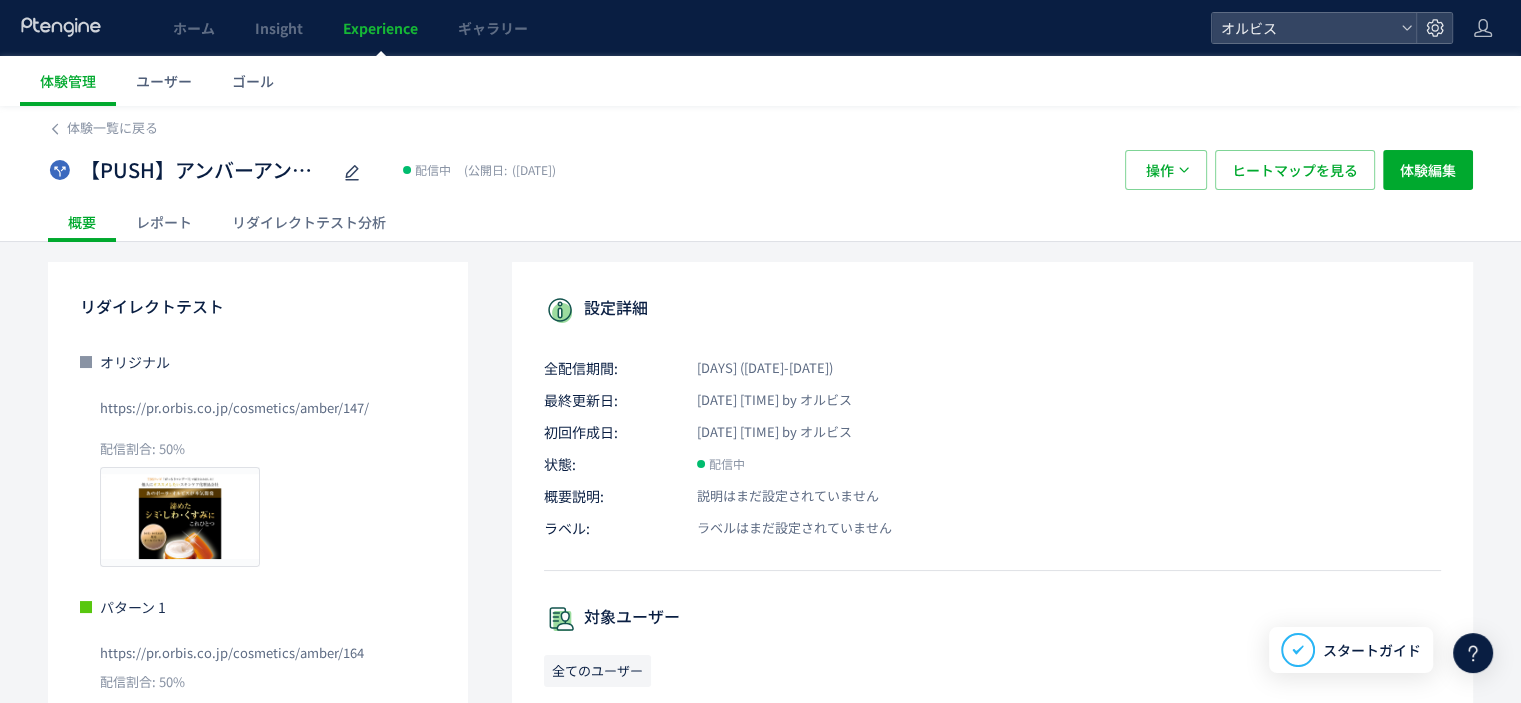 click on "レポート" 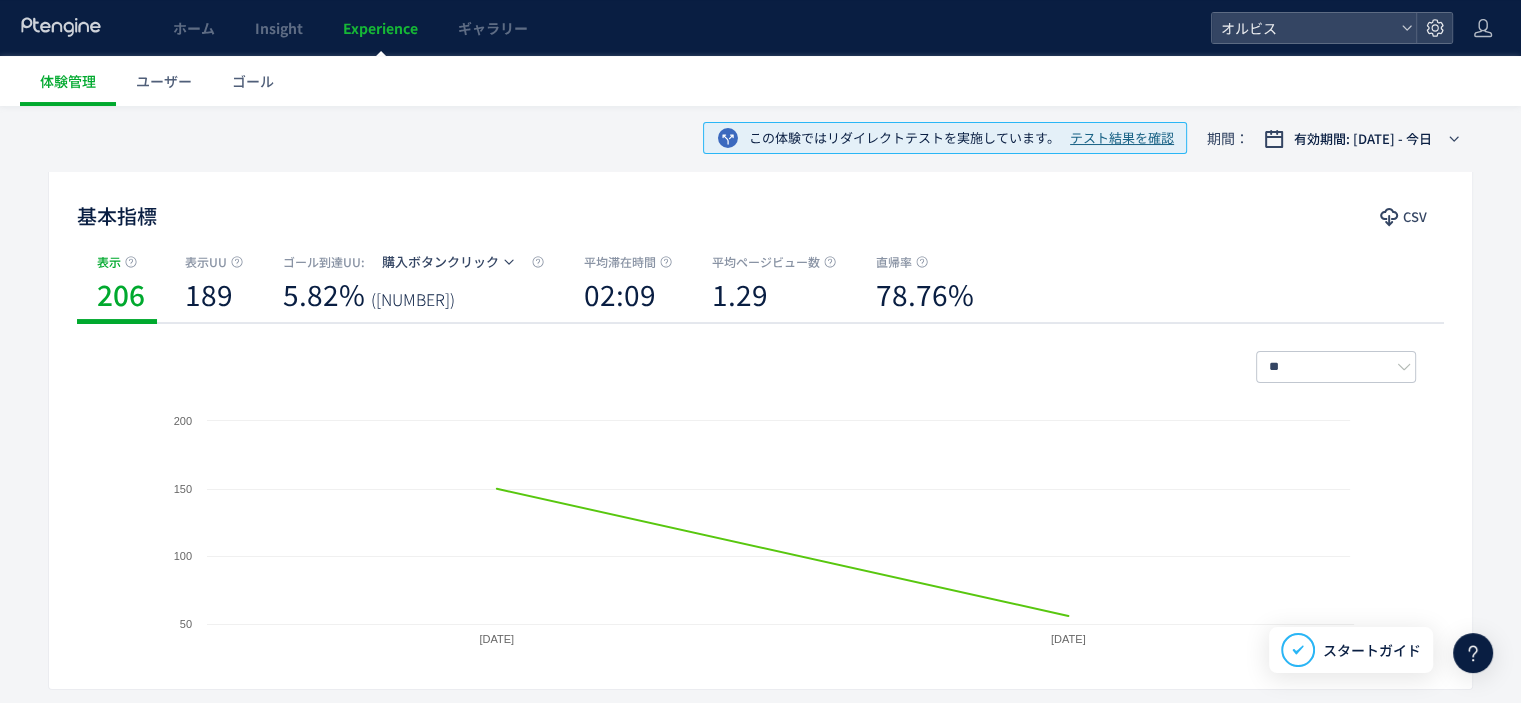 scroll, scrollTop: 0, scrollLeft: 0, axis: both 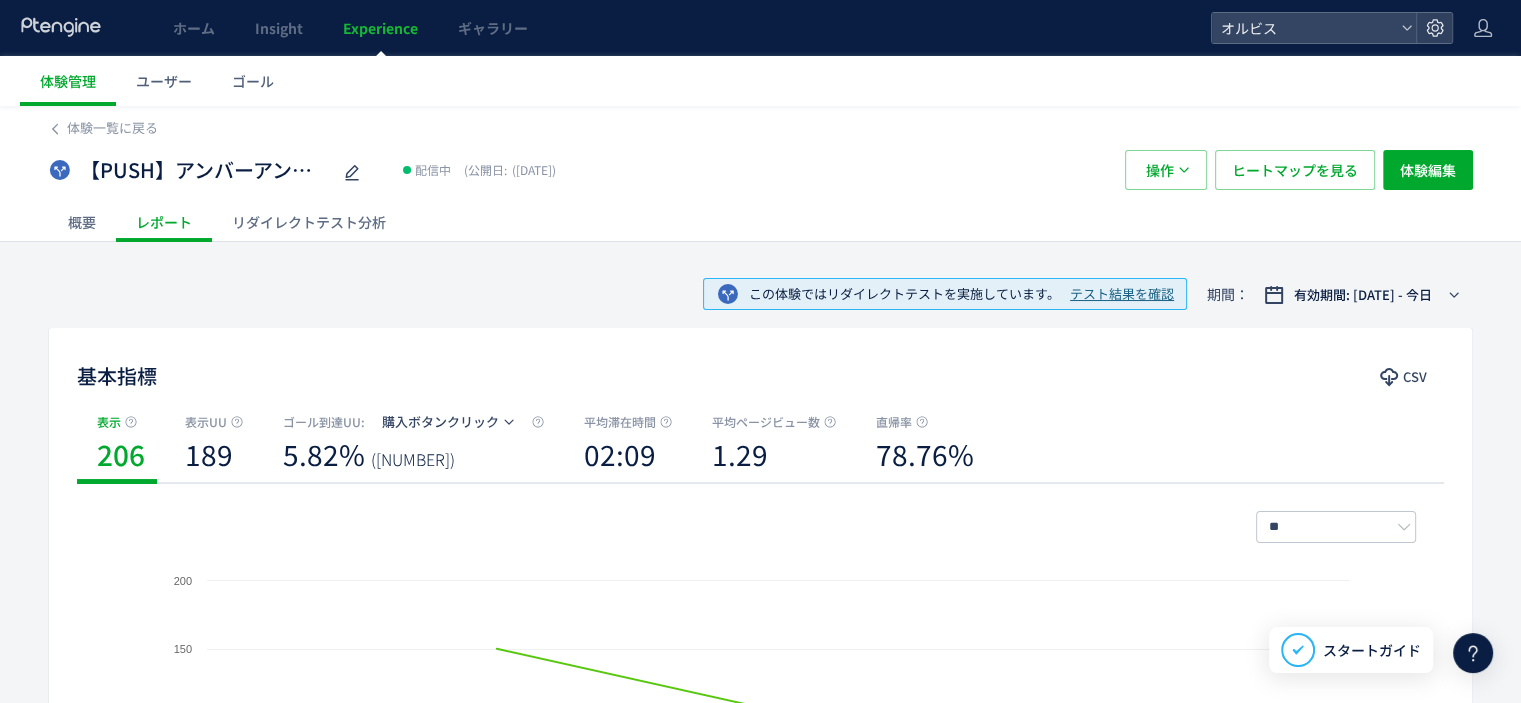 click on "概要" 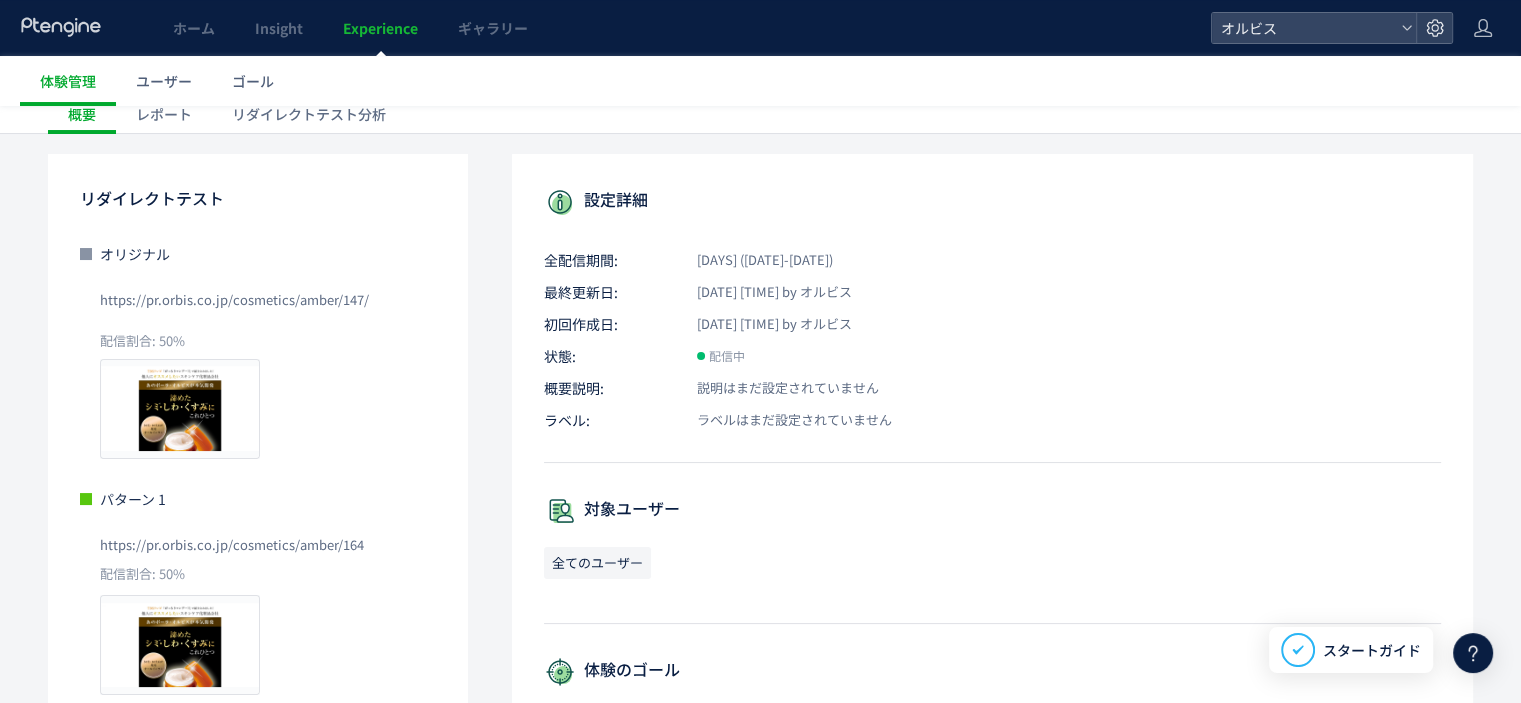 scroll, scrollTop: 0, scrollLeft: 0, axis: both 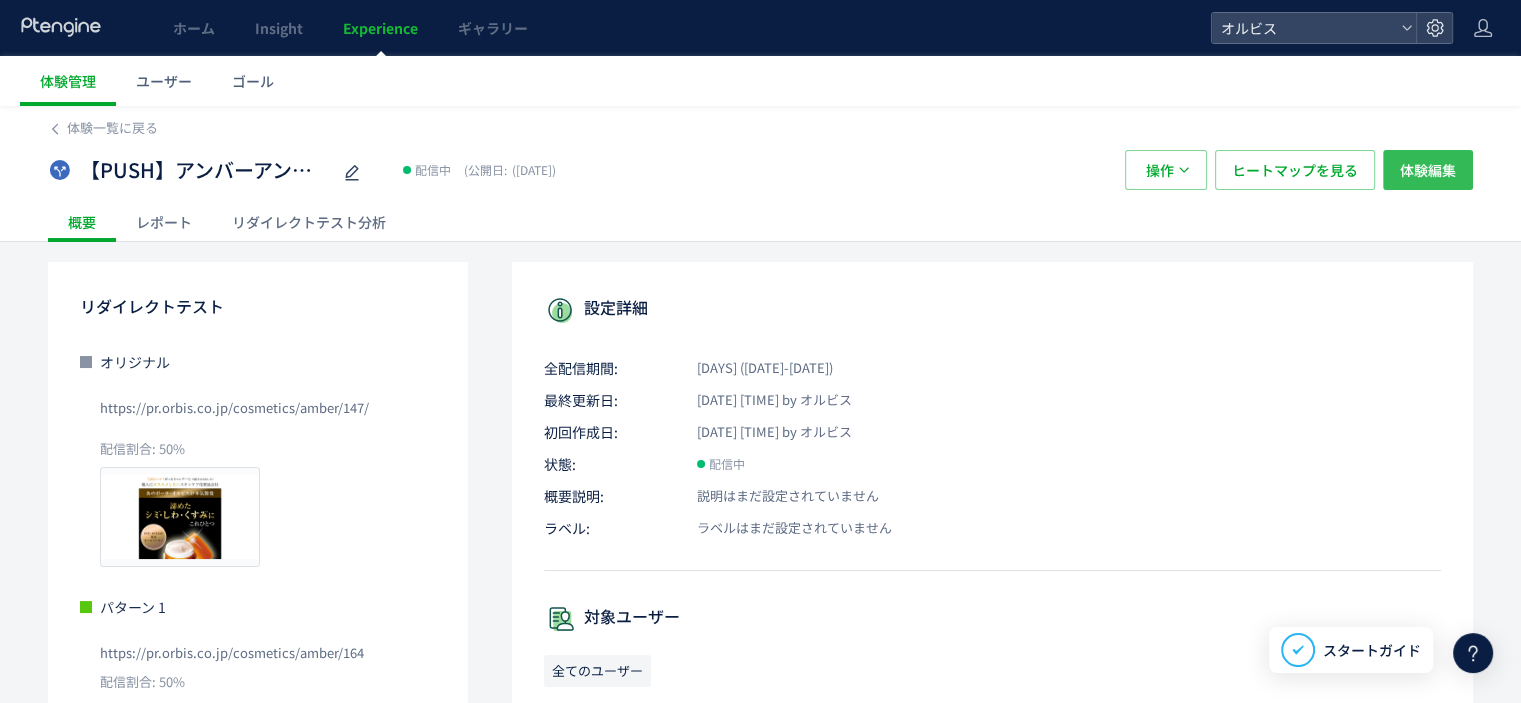 click on "体験編集" at bounding box center [1428, 170] 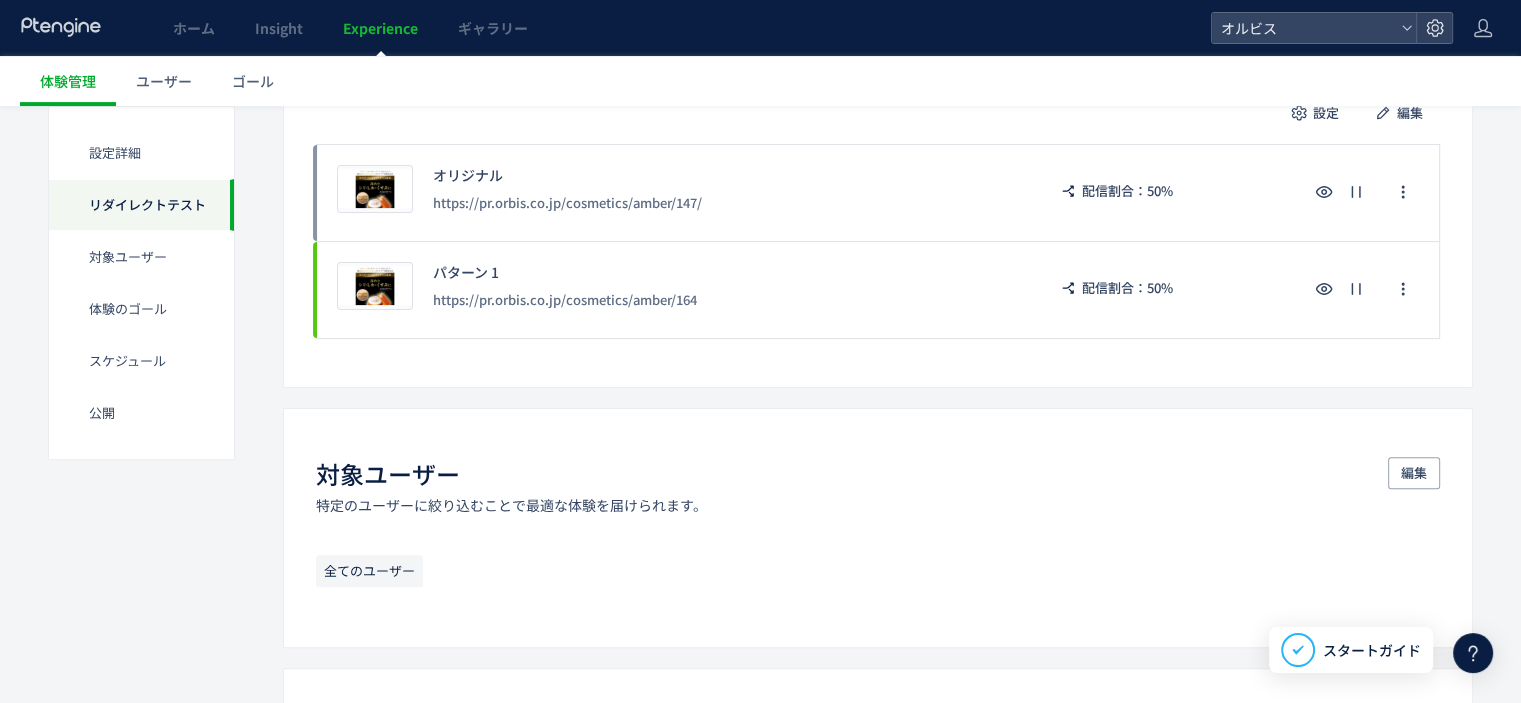 scroll, scrollTop: 0, scrollLeft: 0, axis: both 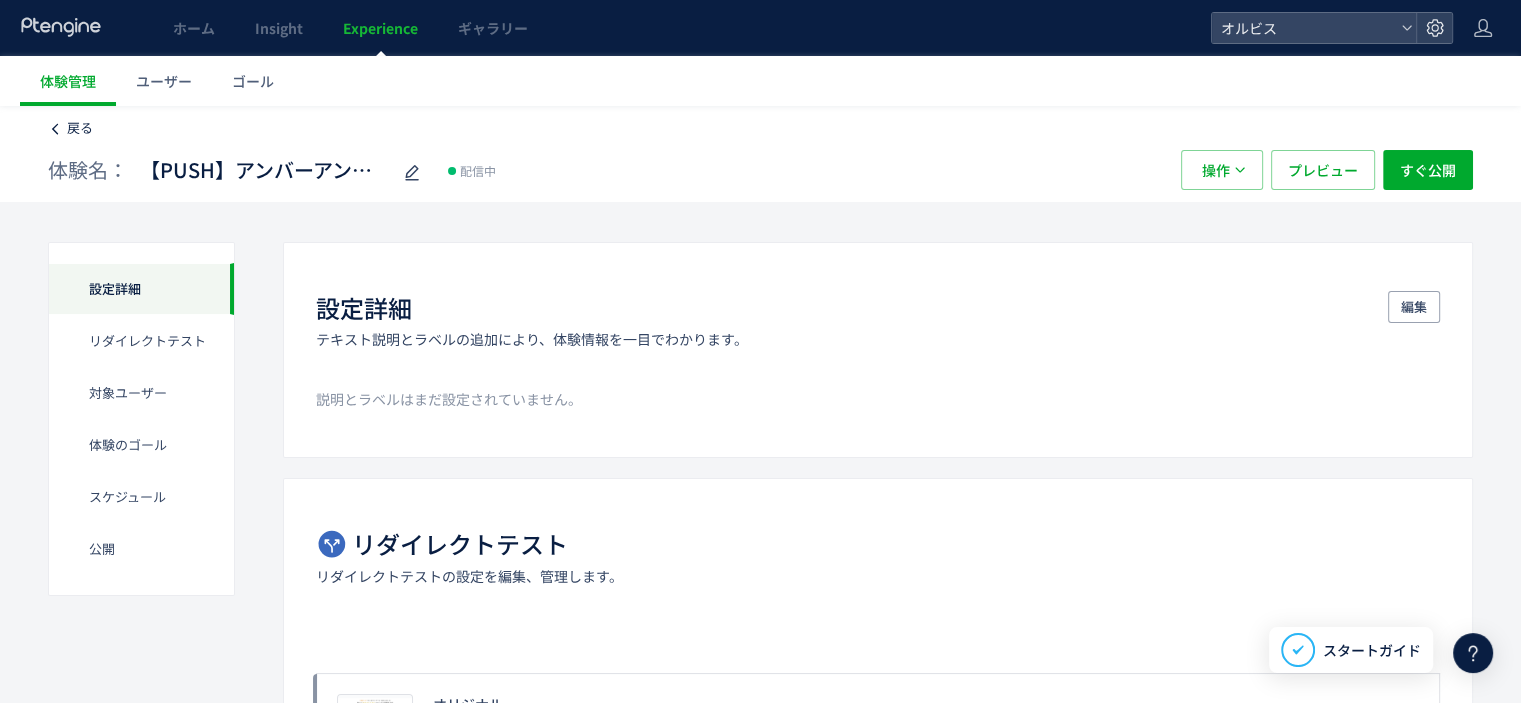 click on "戻る" 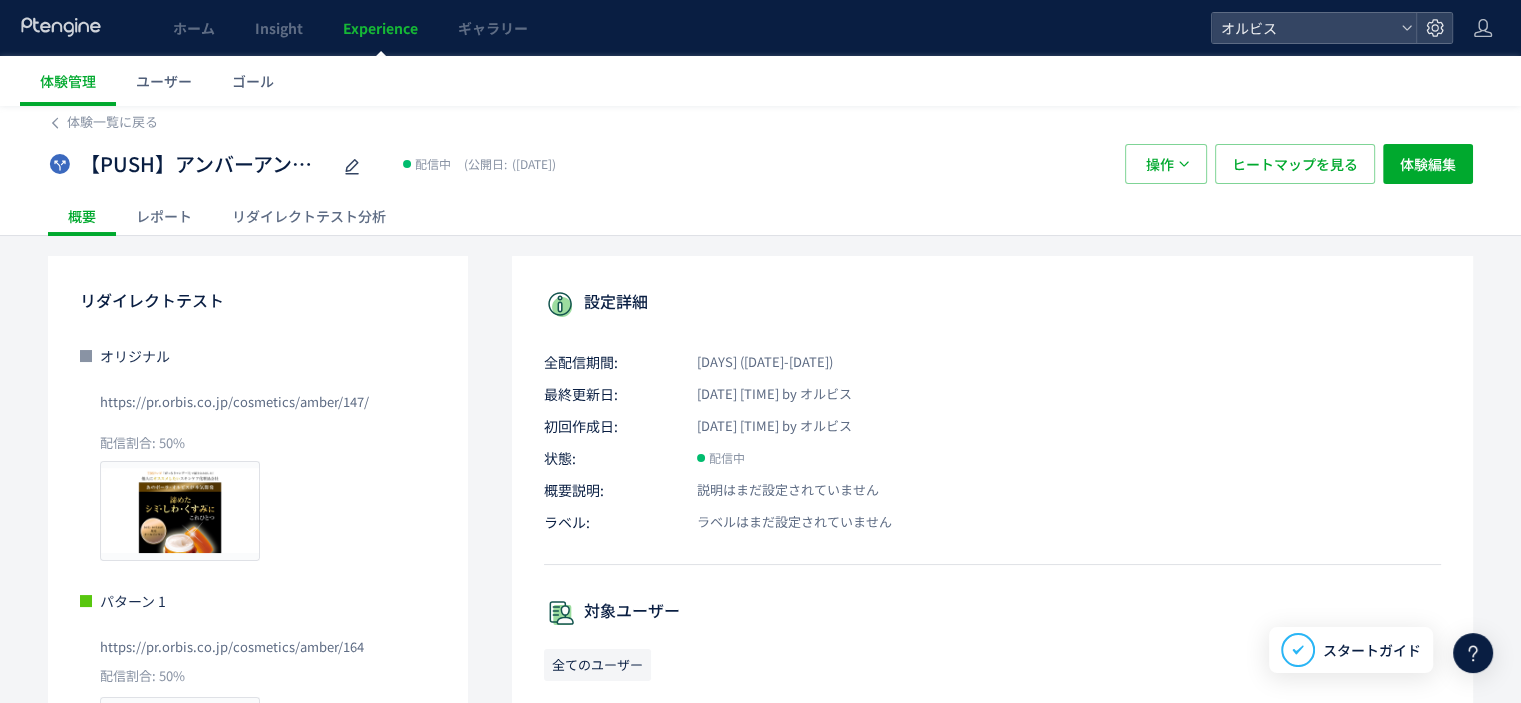 scroll, scrollTop: 0, scrollLeft: 0, axis: both 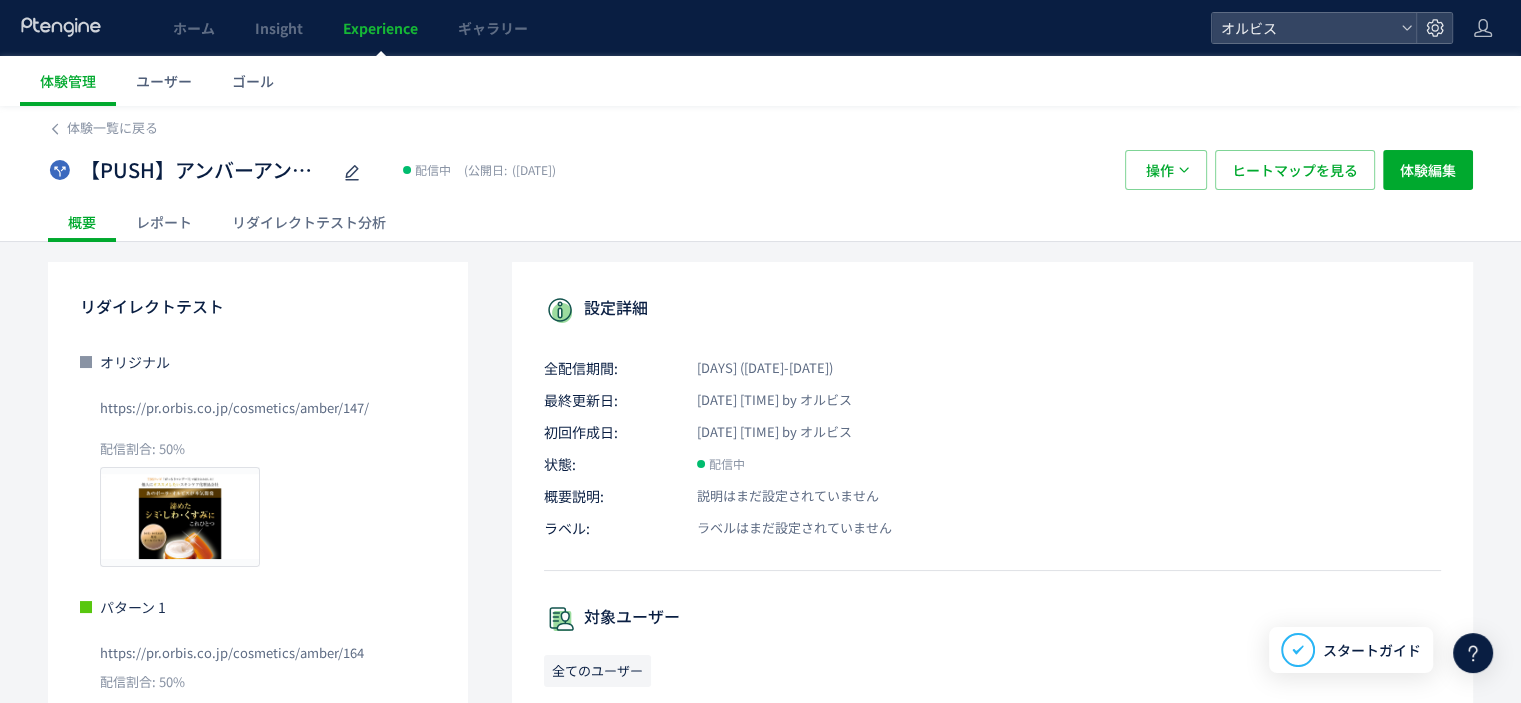 click on "リダイレクトテスト分析" 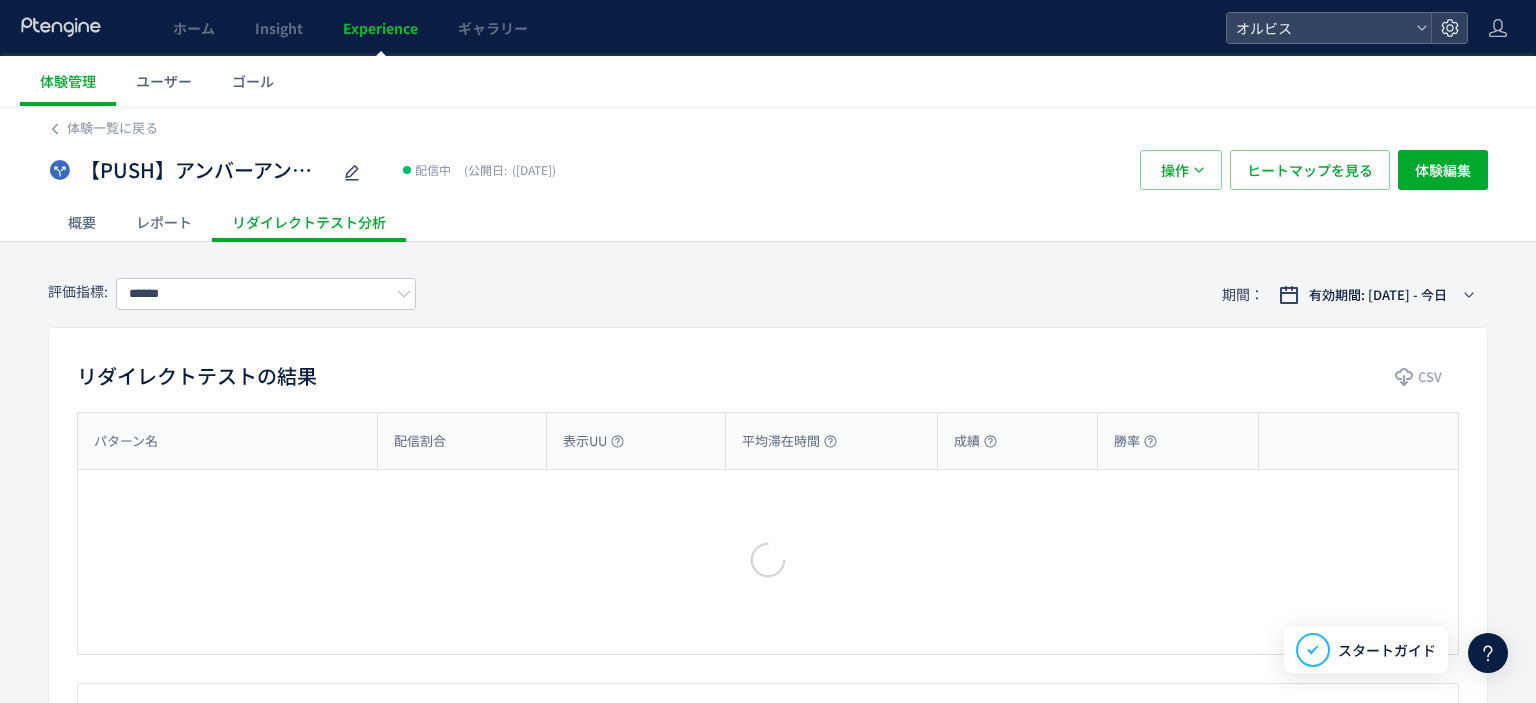 type on "*********" 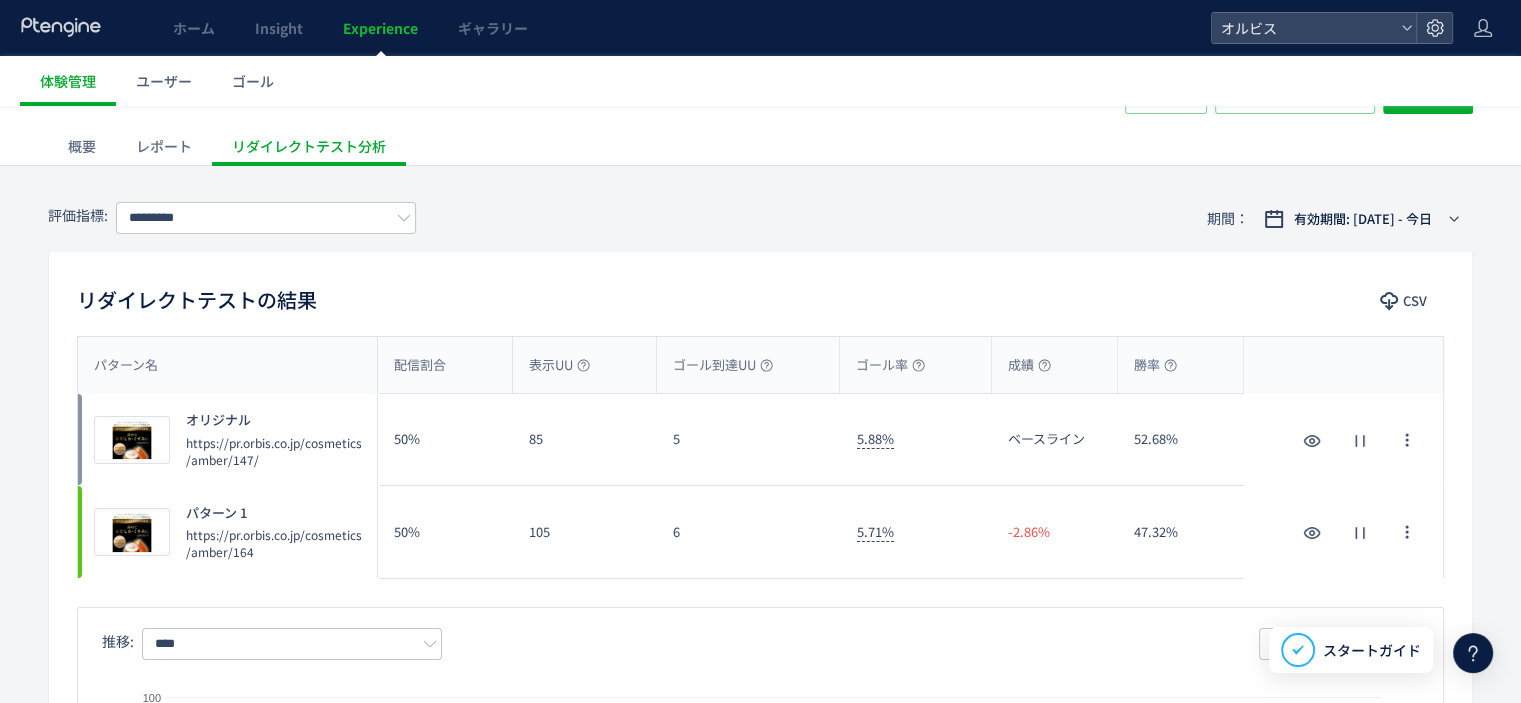 scroll, scrollTop: 0, scrollLeft: 0, axis: both 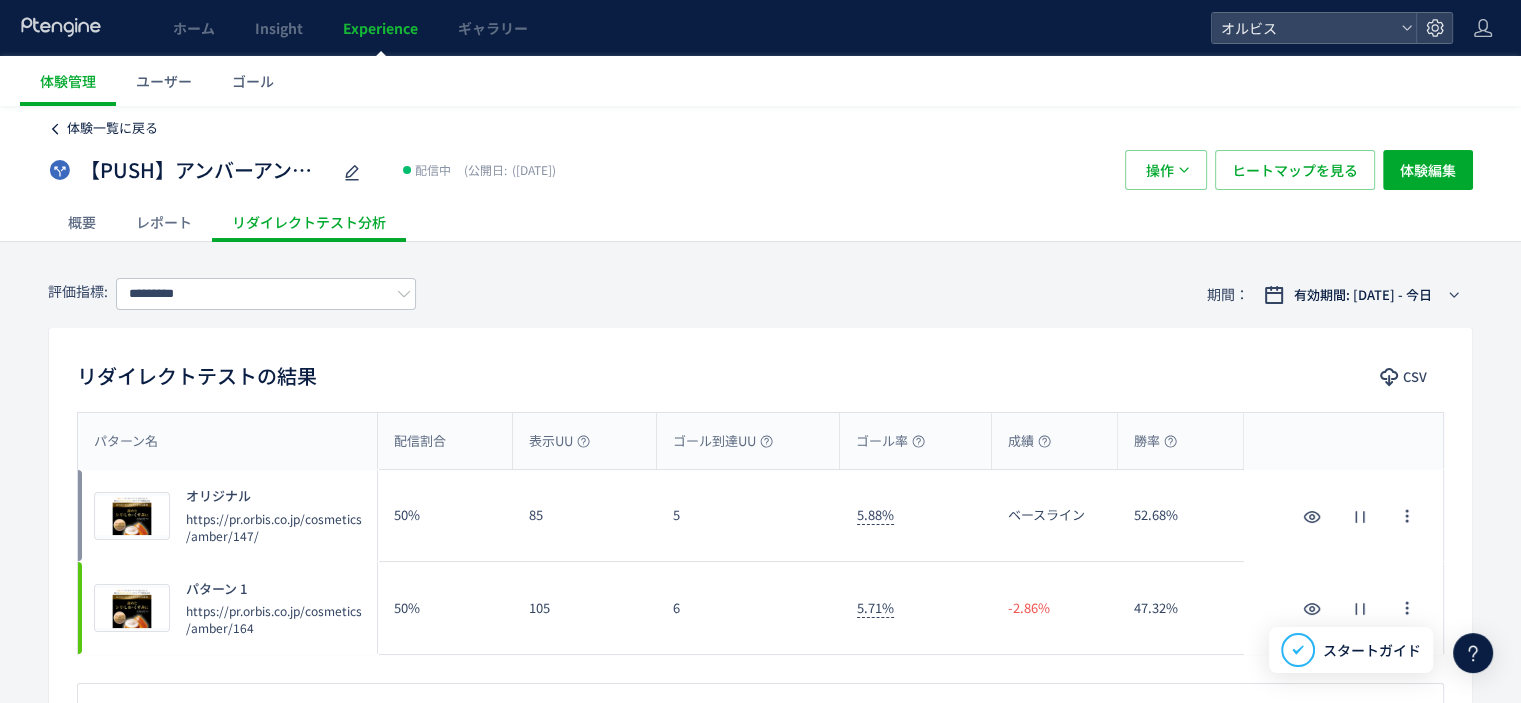 drag, startPoint x: 84, startPoint y: 149, endPoint x: 84, endPoint y: 137, distance: 12 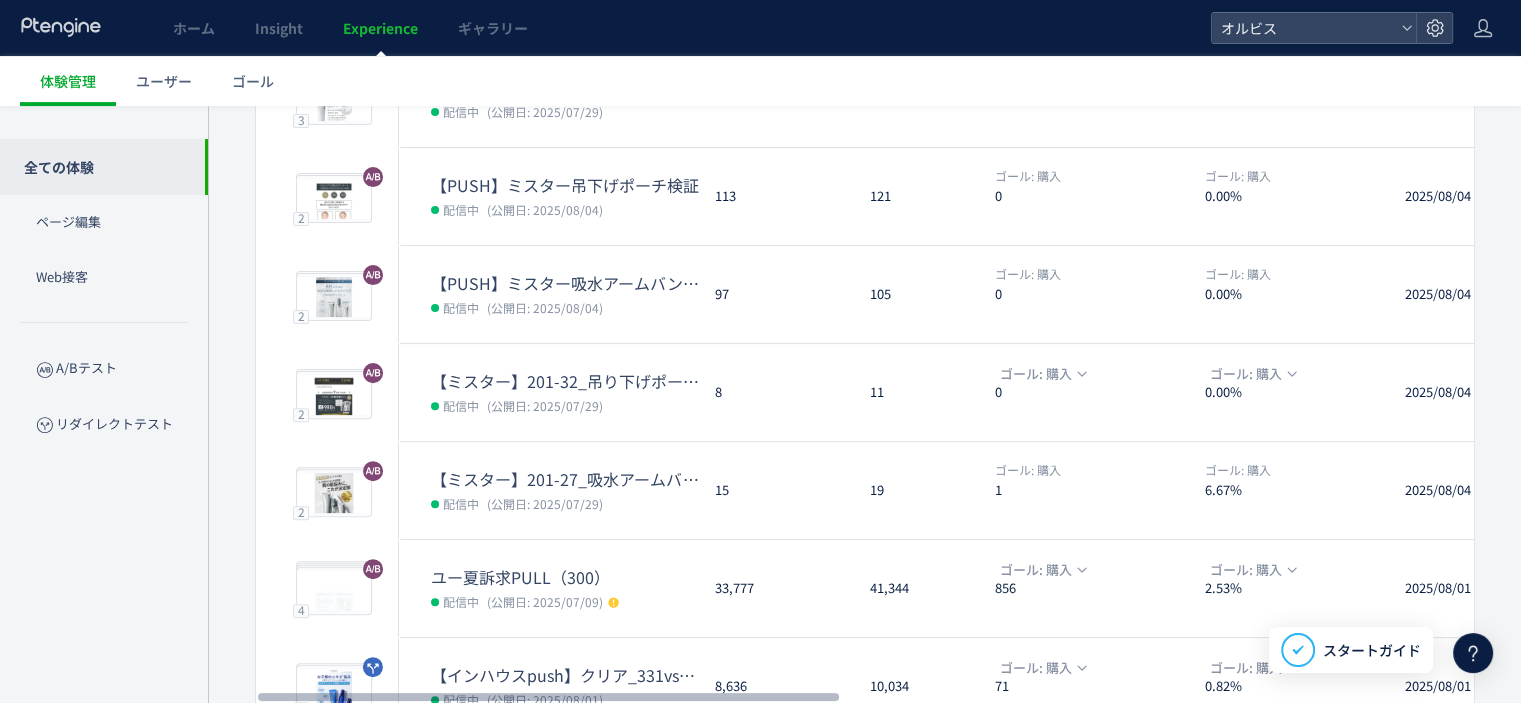 scroll, scrollTop: 676, scrollLeft: 0, axis: vertical 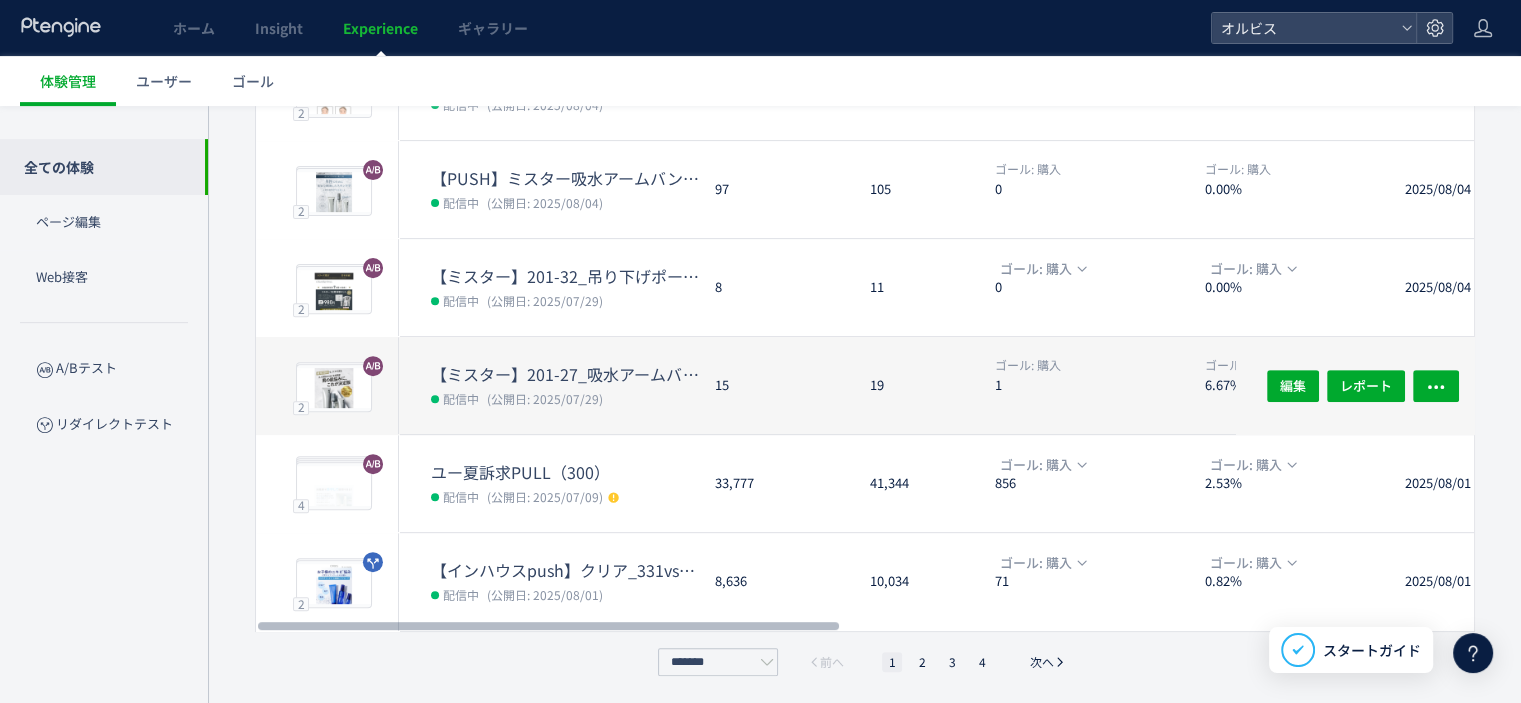 click on "2" 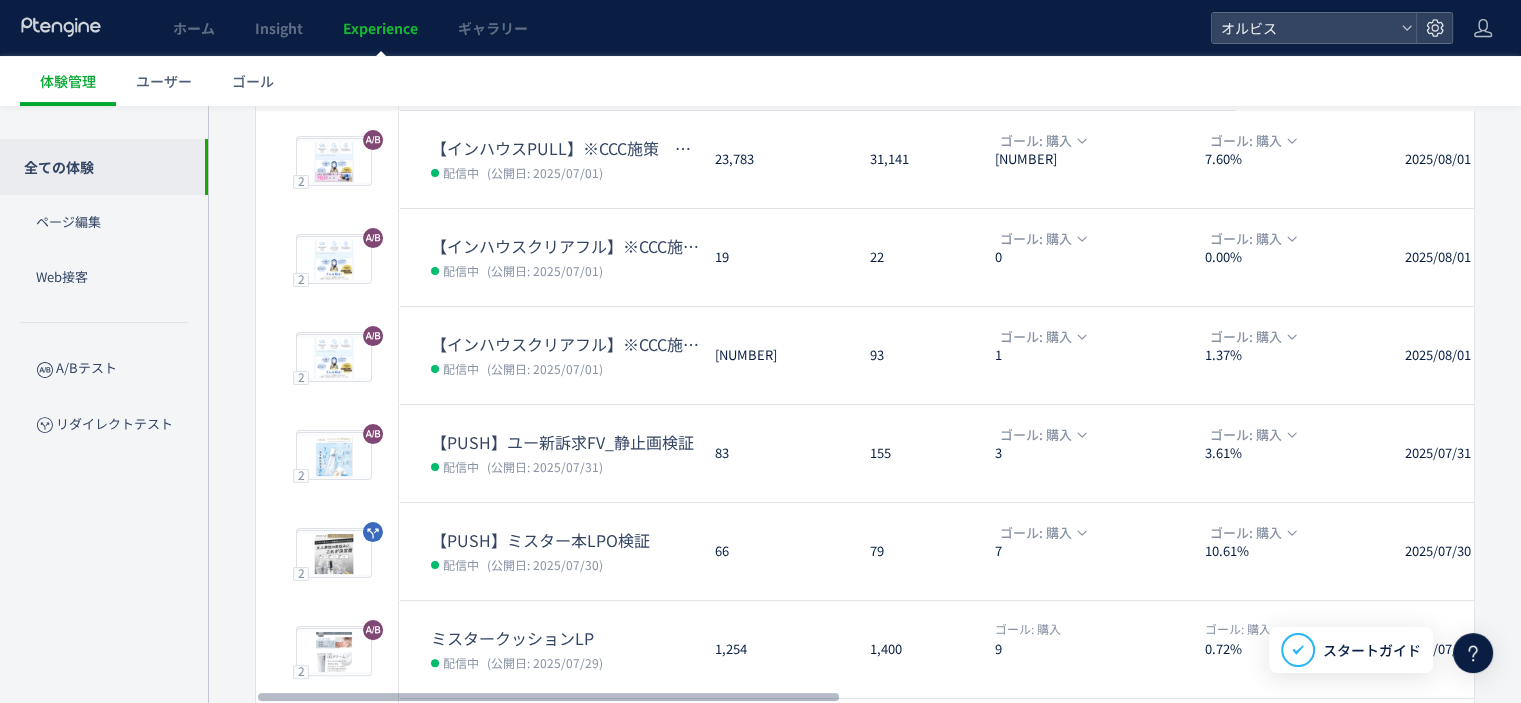 scroll, scrollTop: 316, scrollLeft: 0, axis: vertical 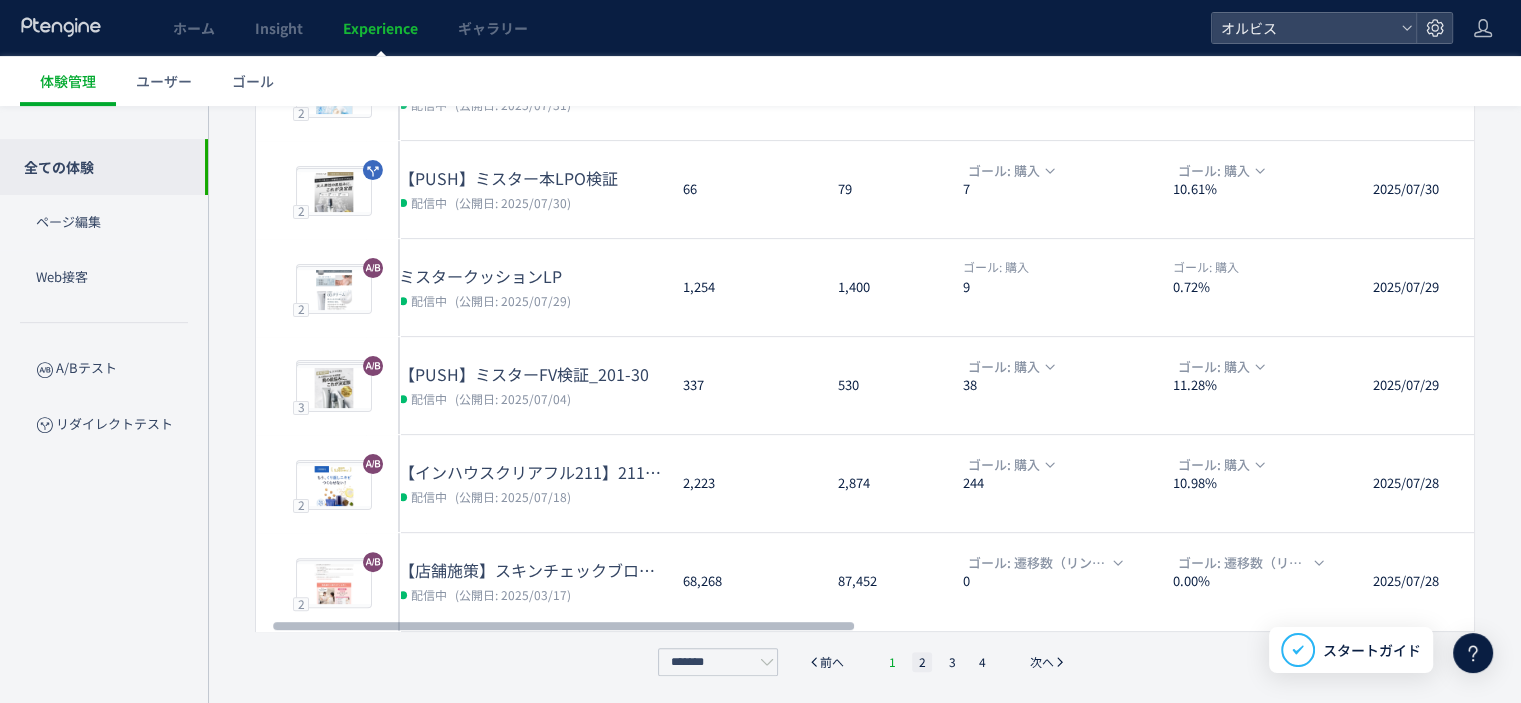 click on "1" at bounding box center (892, 662) 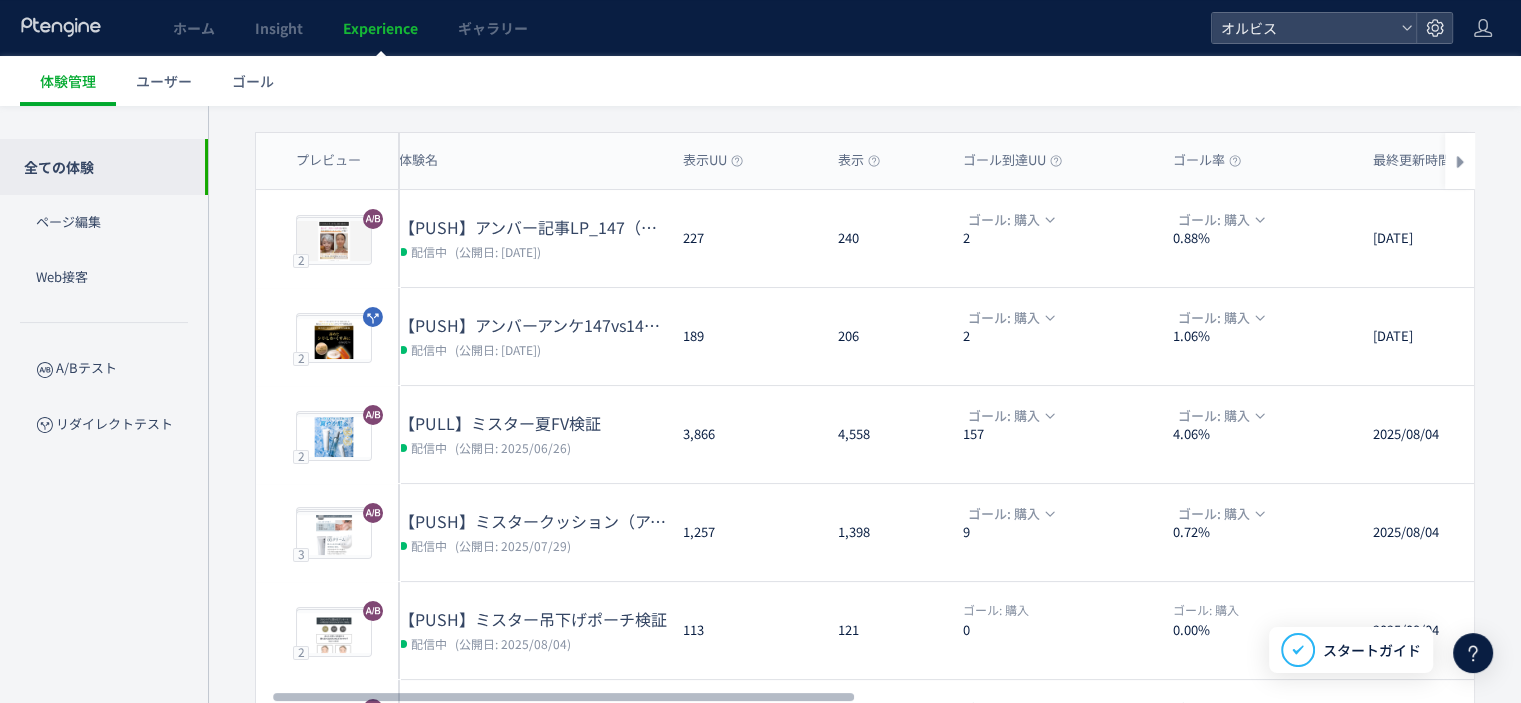 scroll, scrollTop: 61, scrollLeft: 0, axis: vertical 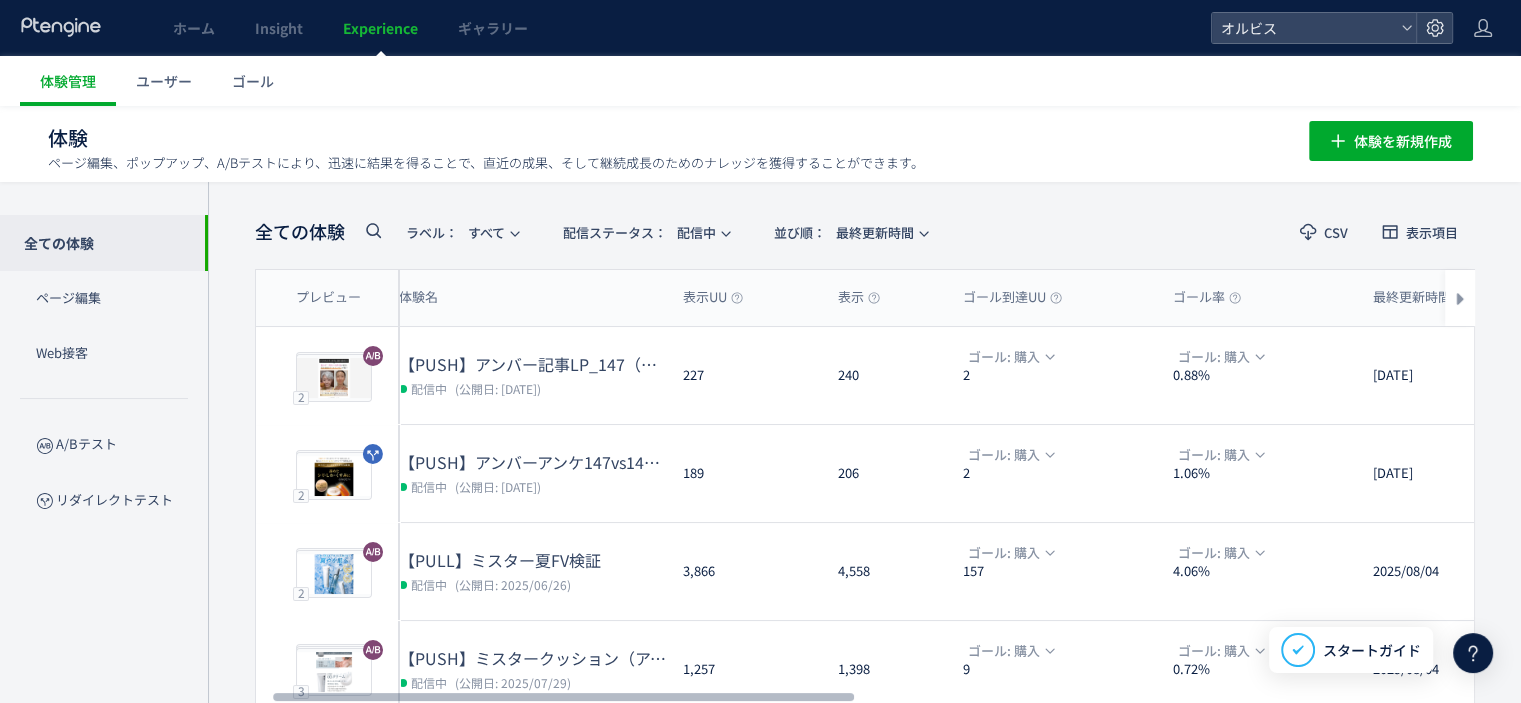 click 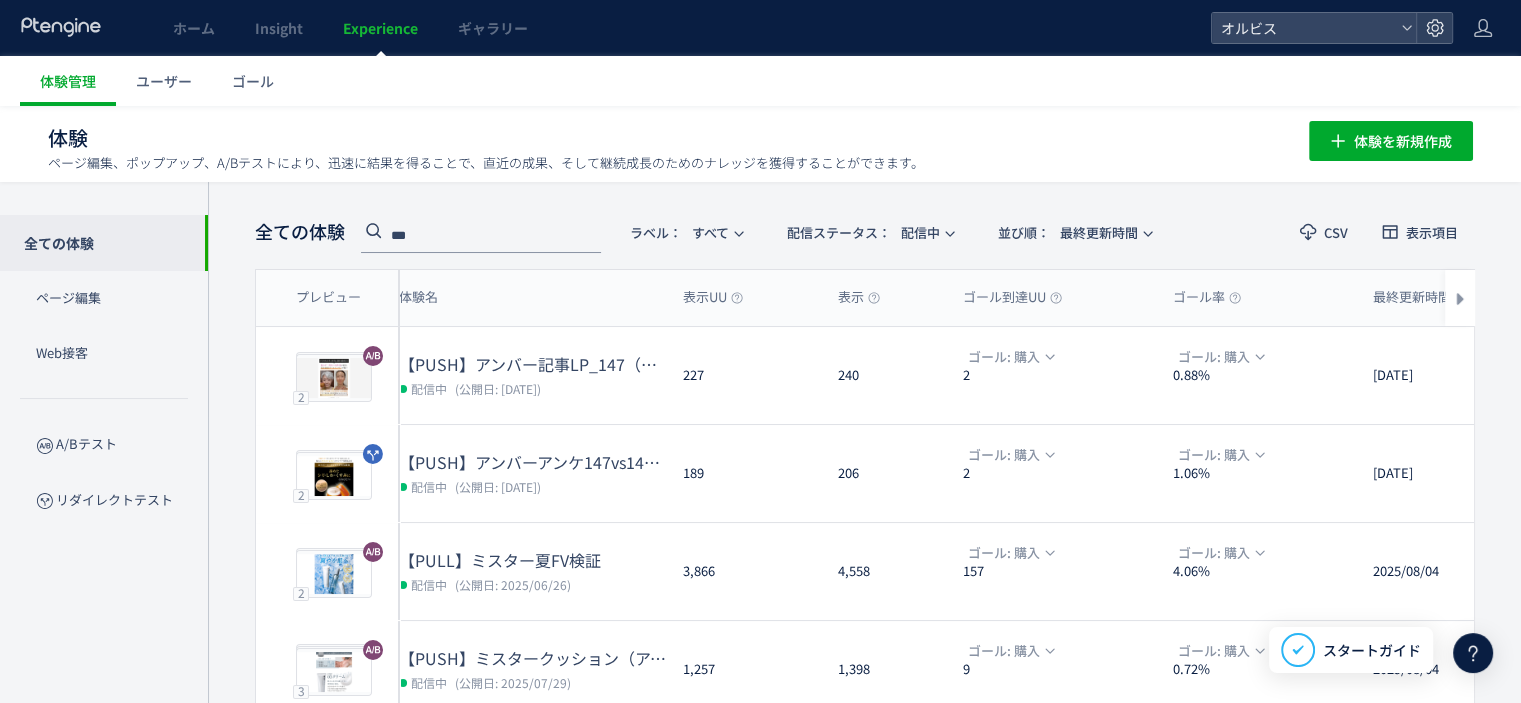 type on "***" 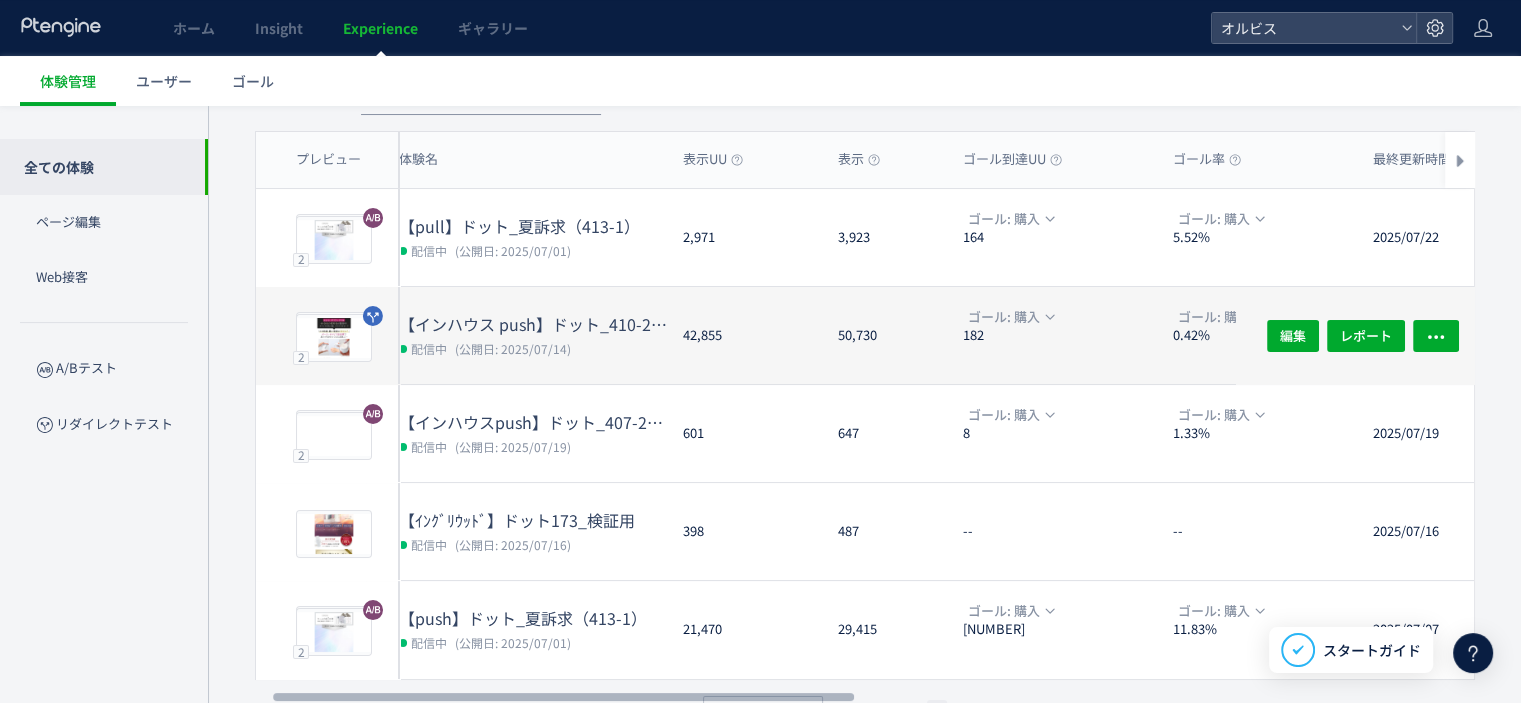 scroll, scrollTop: 140, scrollLeft: 0, axis: vertical 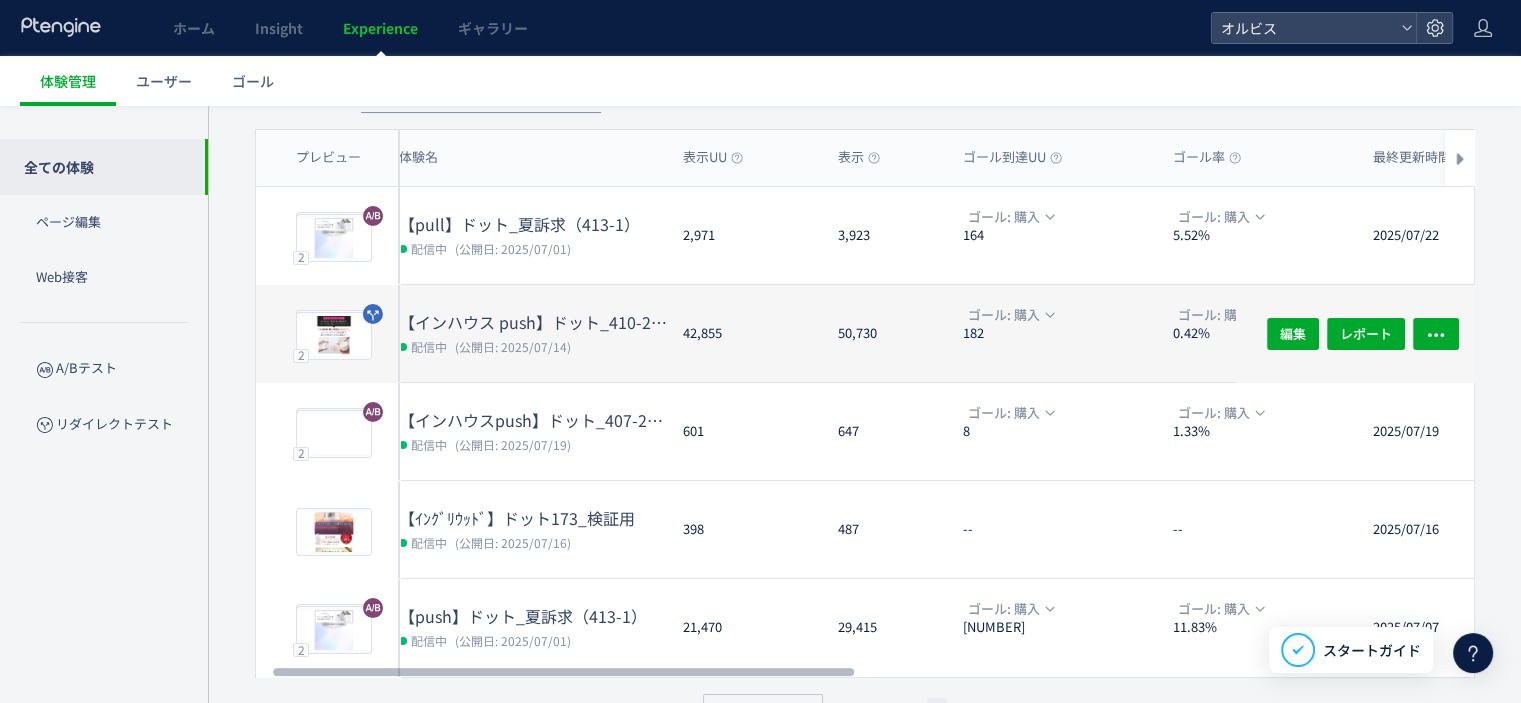click on "配信中 (公開日: [DATE])" at bounding box center (533, 346) 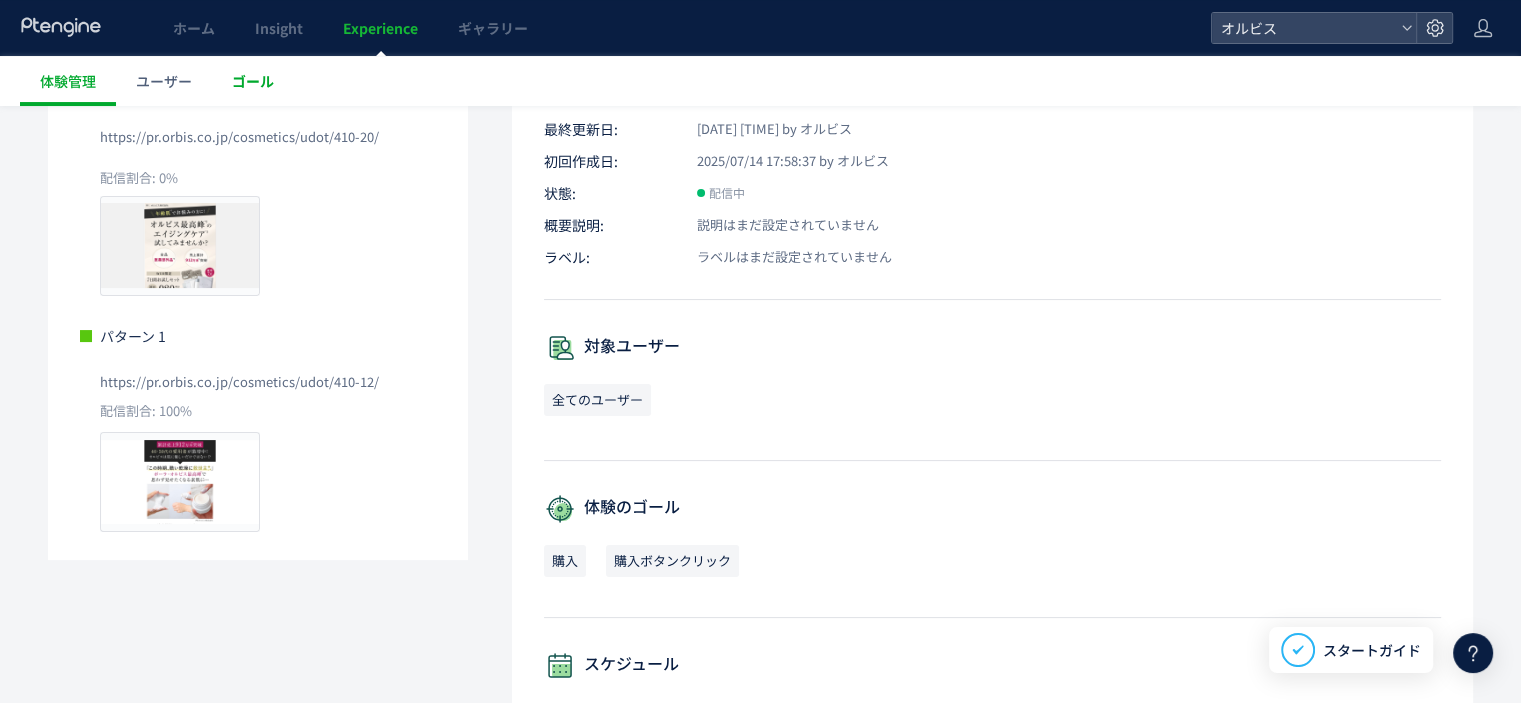 scroll, scrollTop: 0, scrollLeft: 0, axis: both 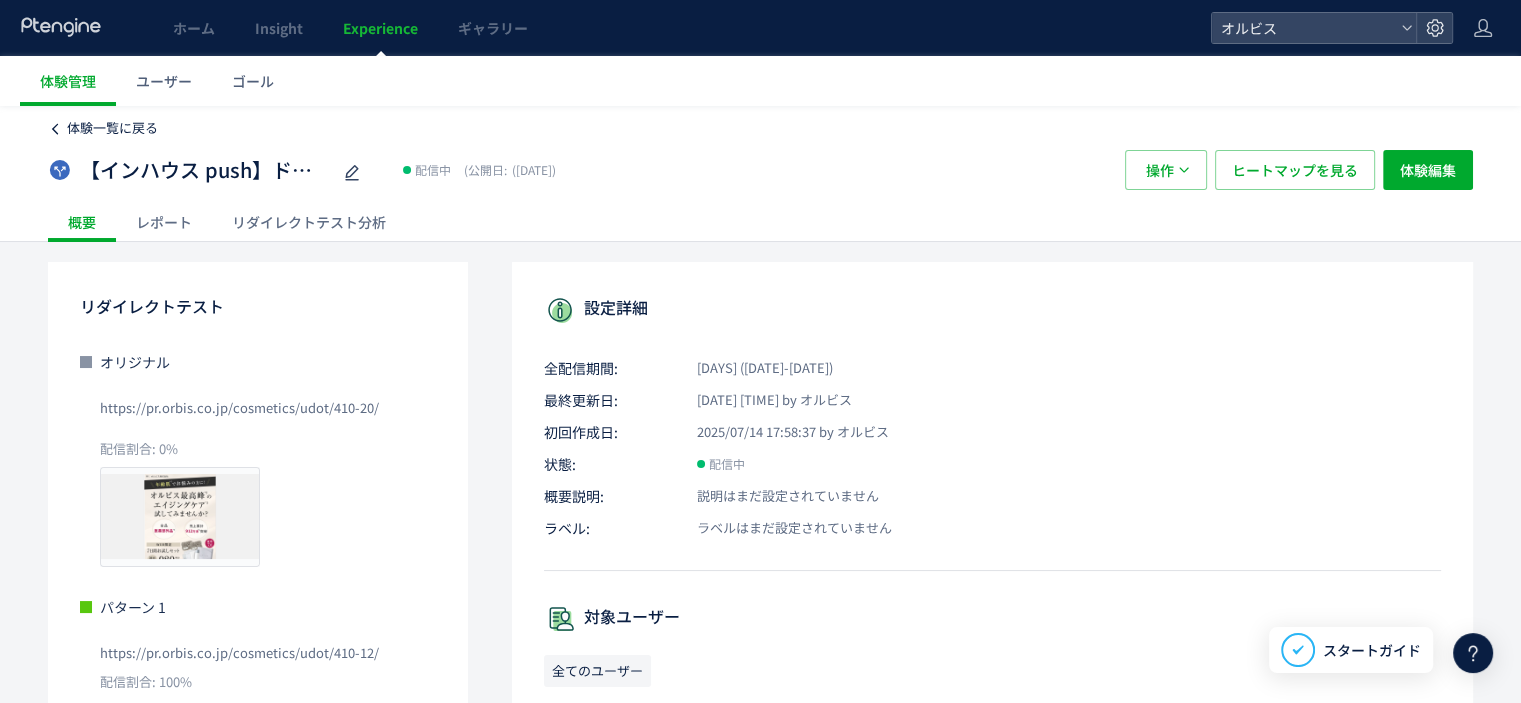 click on "体験一覧に戻る" 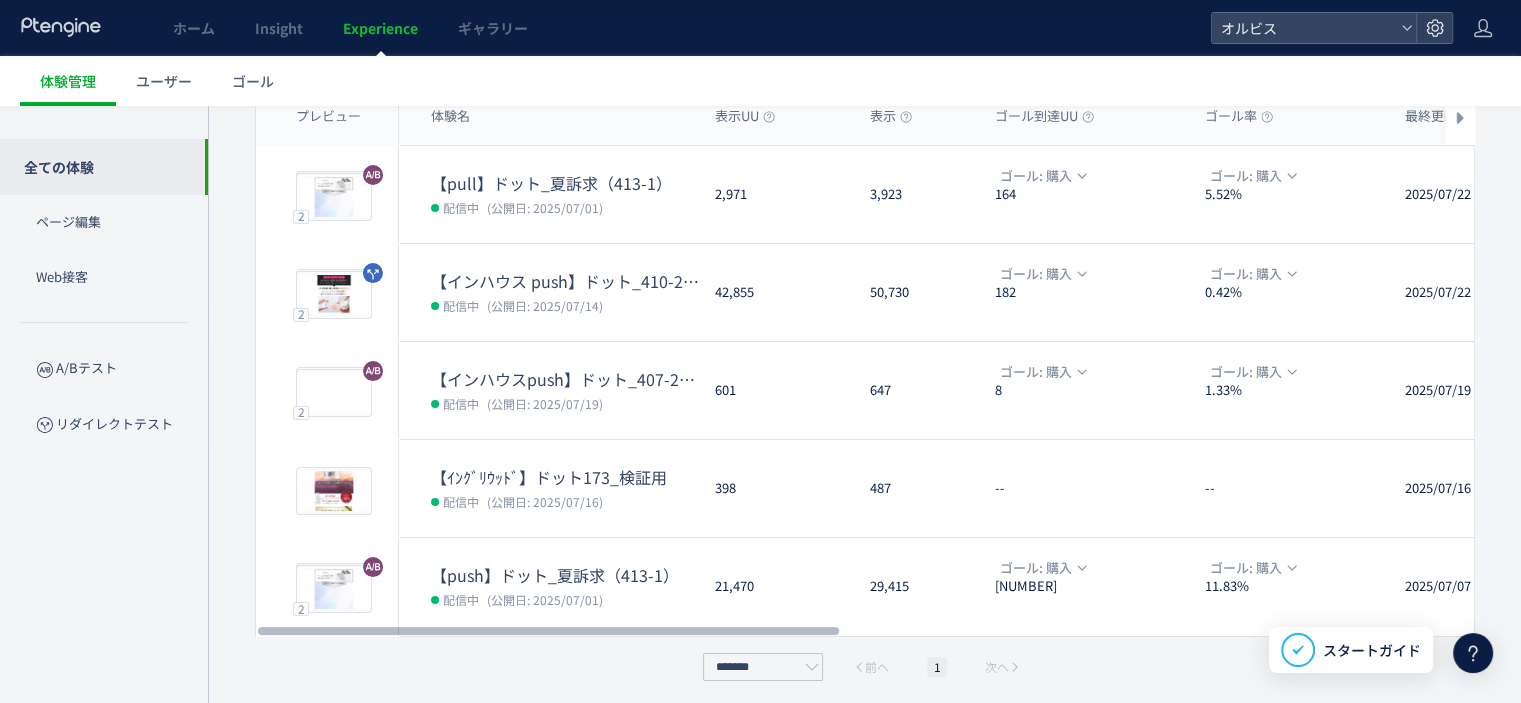 scroll, scrollTop: 182, scrollLeft: 0, axis: vertical 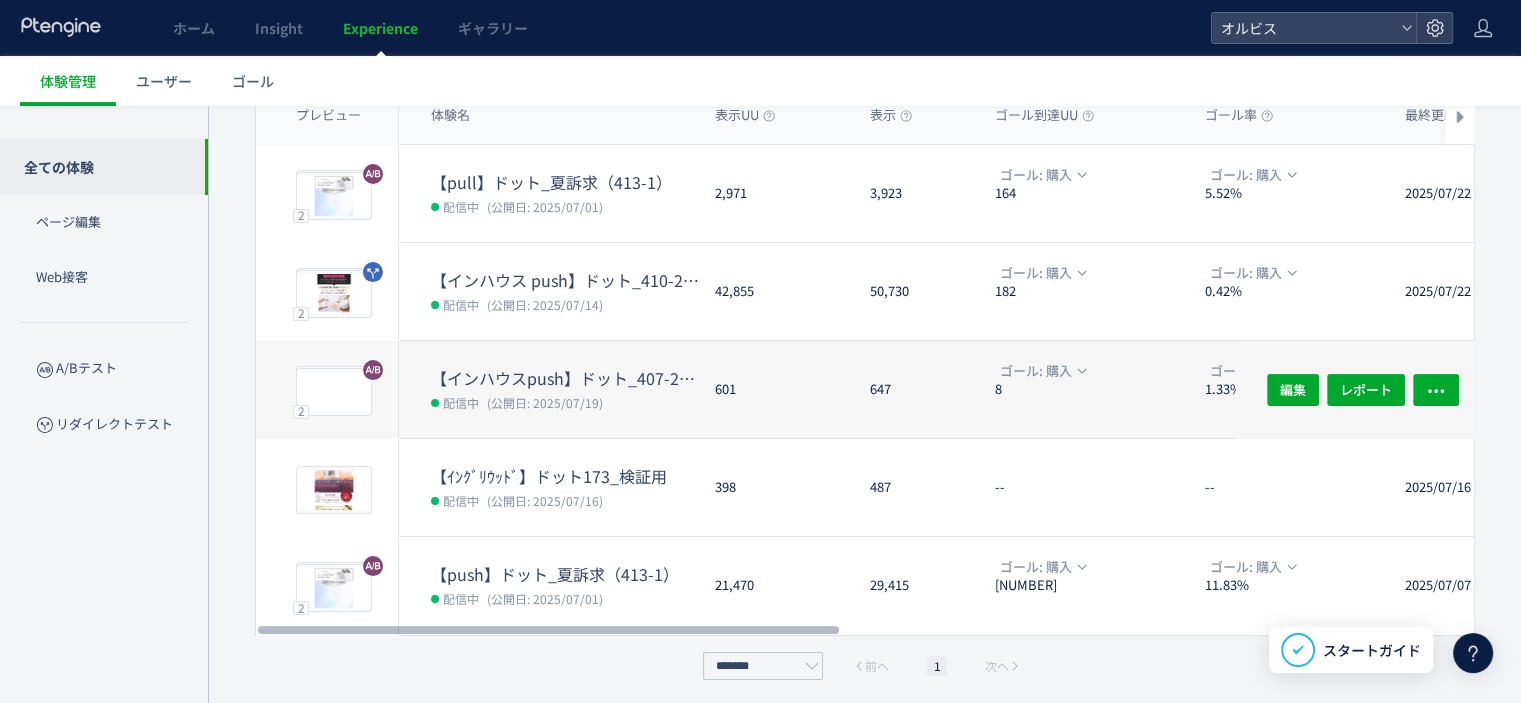 click on "配信中 (公開日: [DATE])" at bounding box center (565, 402) 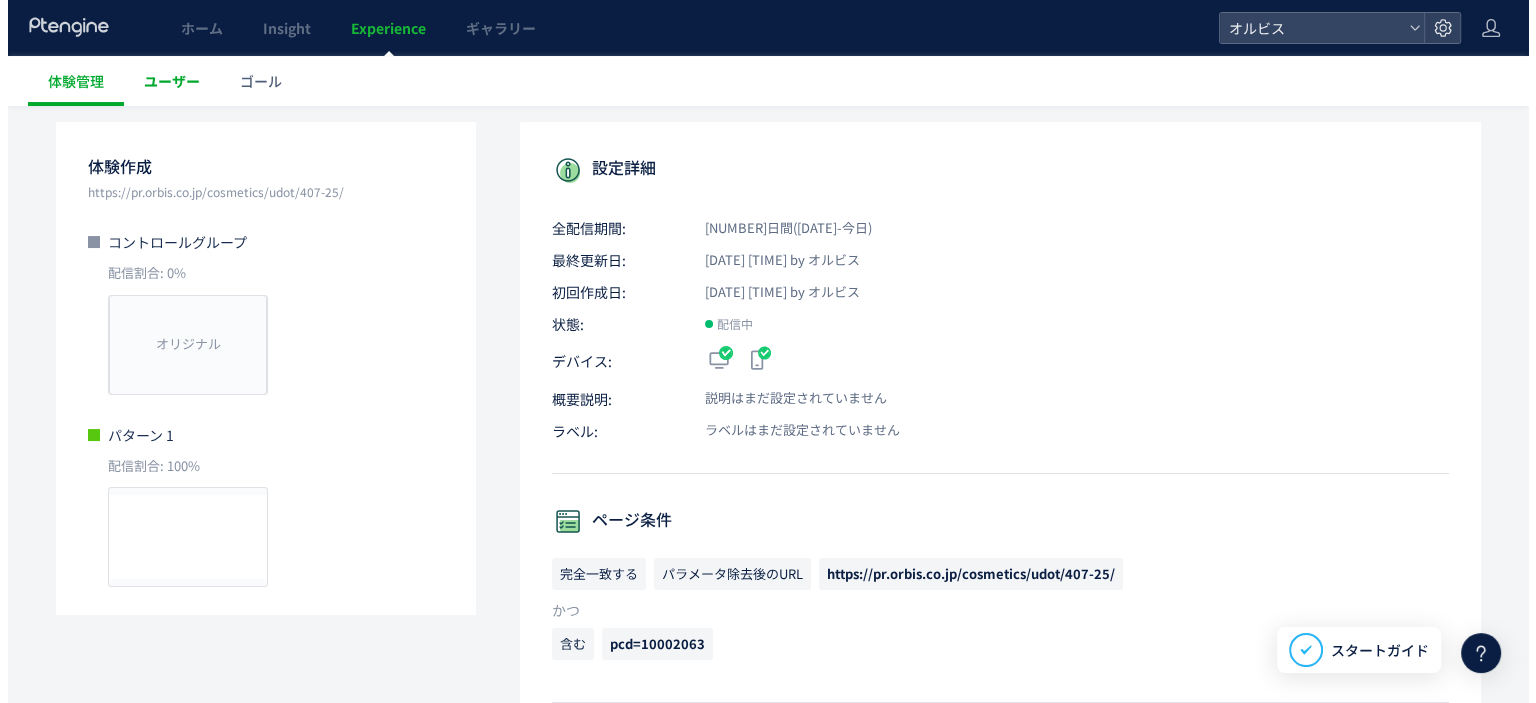 scroll, scrollTop: 0, scrollLeft: 0, axis: both 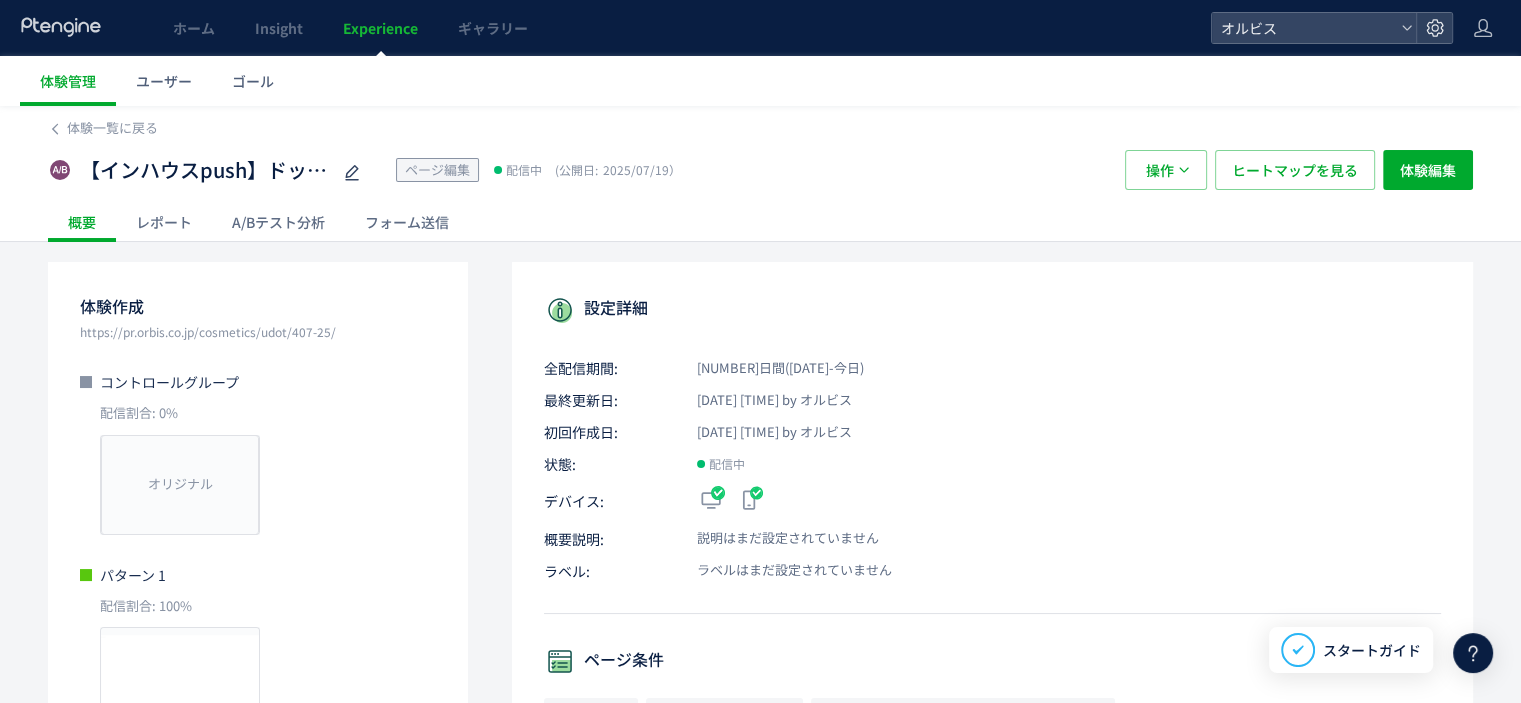 click on "A/Bテスト分析" 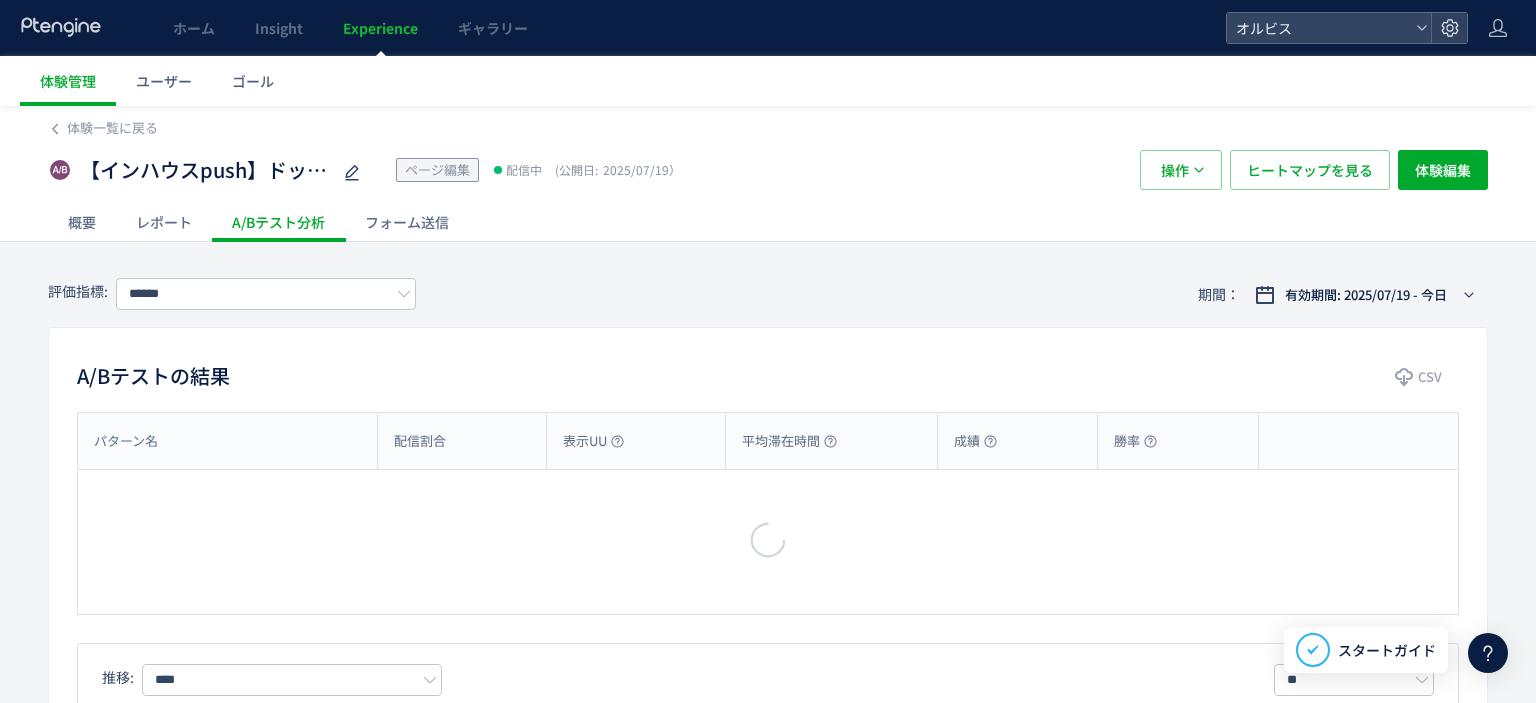 type on "**" 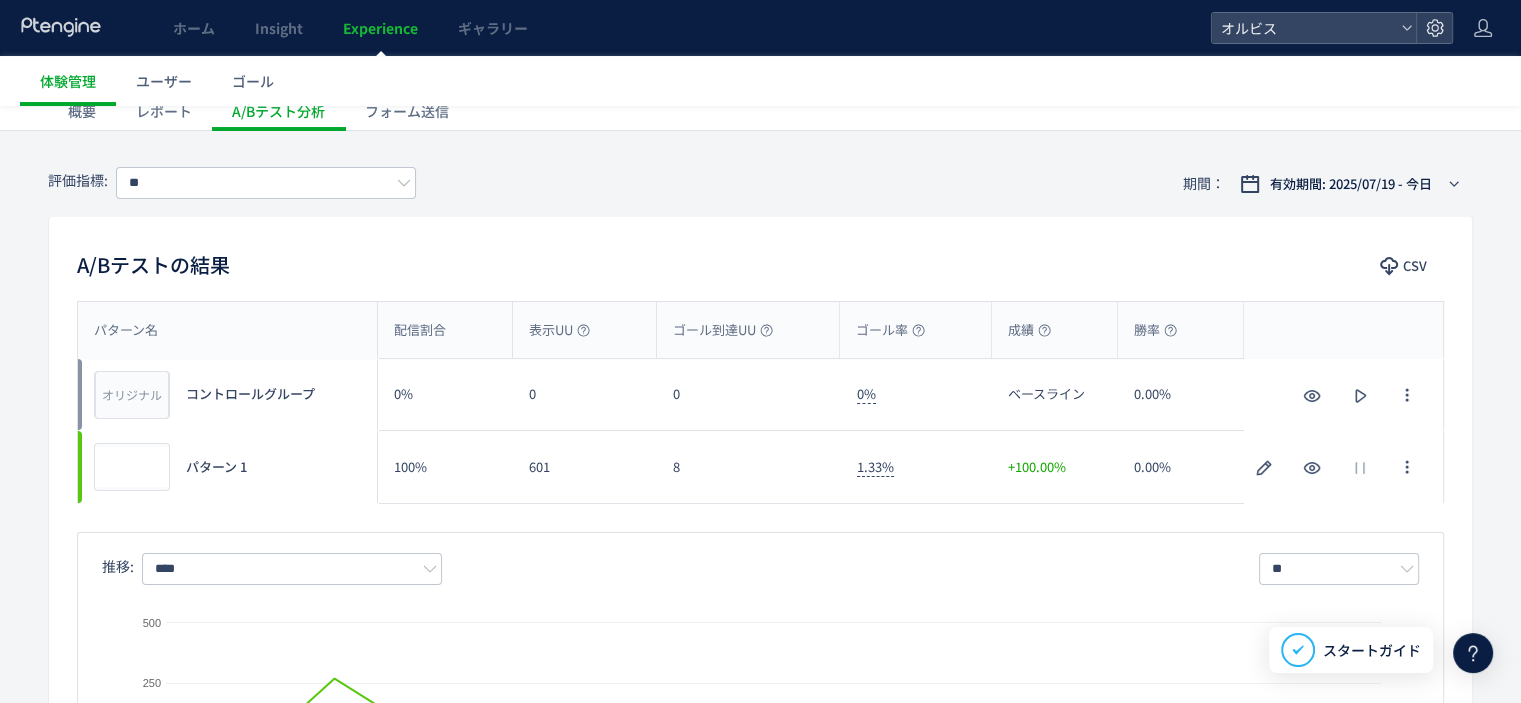 scroll, scrollTop: 0, scrollLeft: 0, axis: both 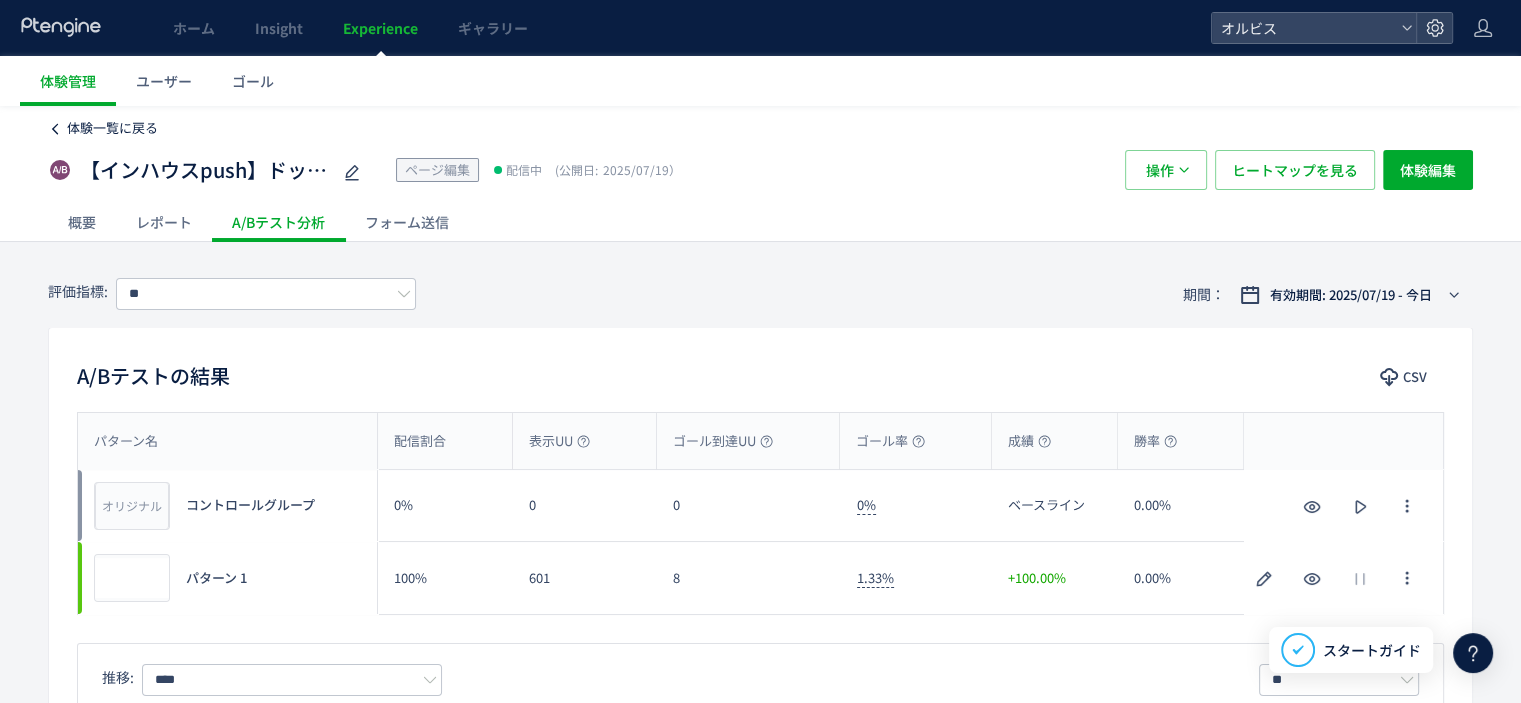click on "体験一覧に戻る" 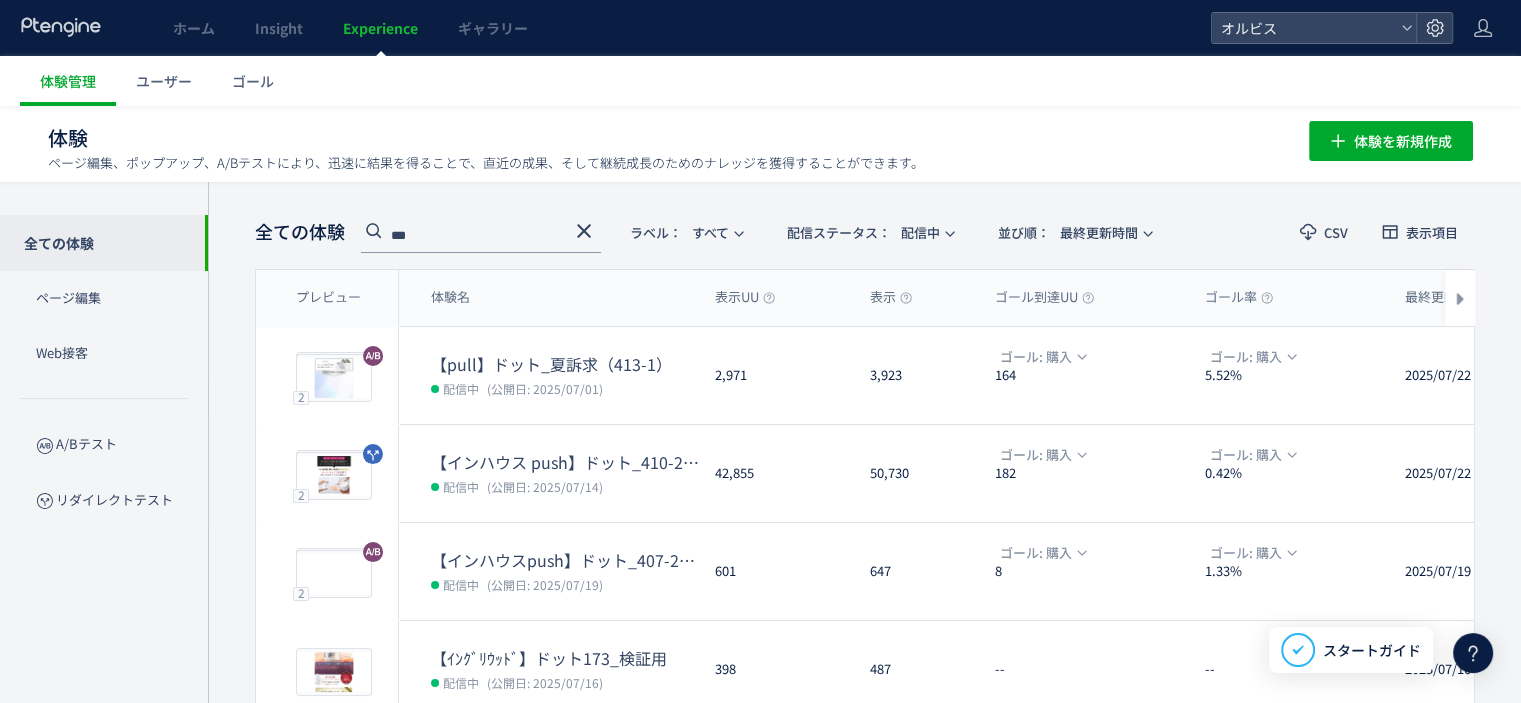 click 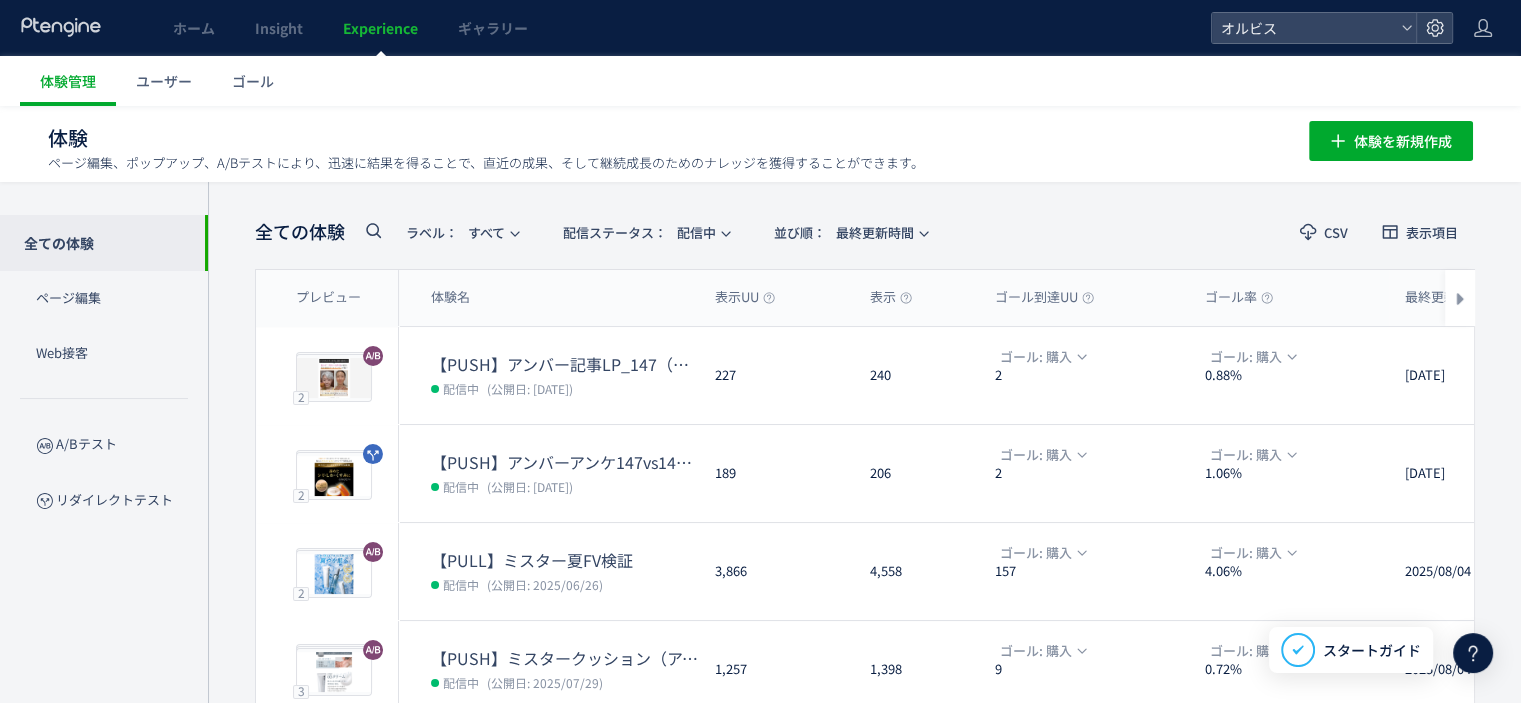 type 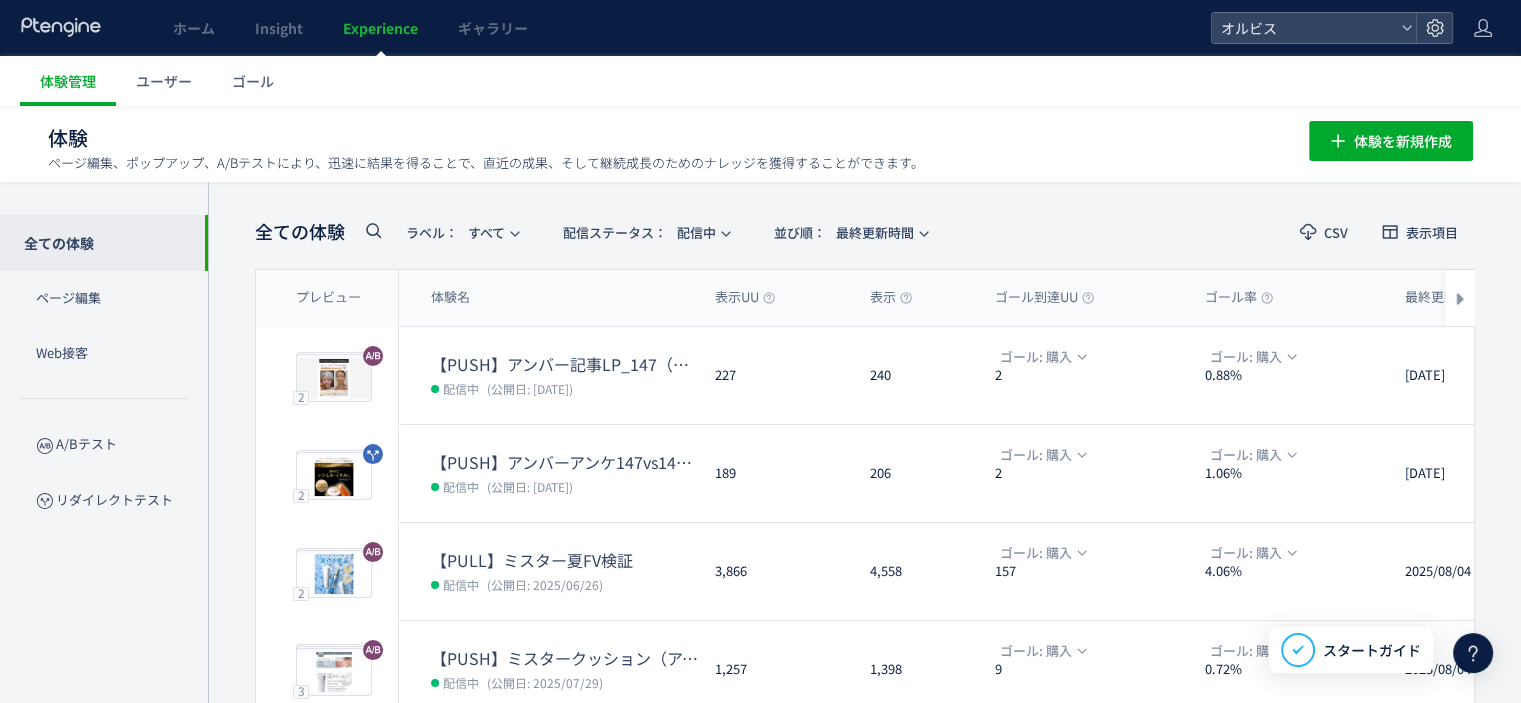 click on "全ての体験" at bounding box center [300, 232] 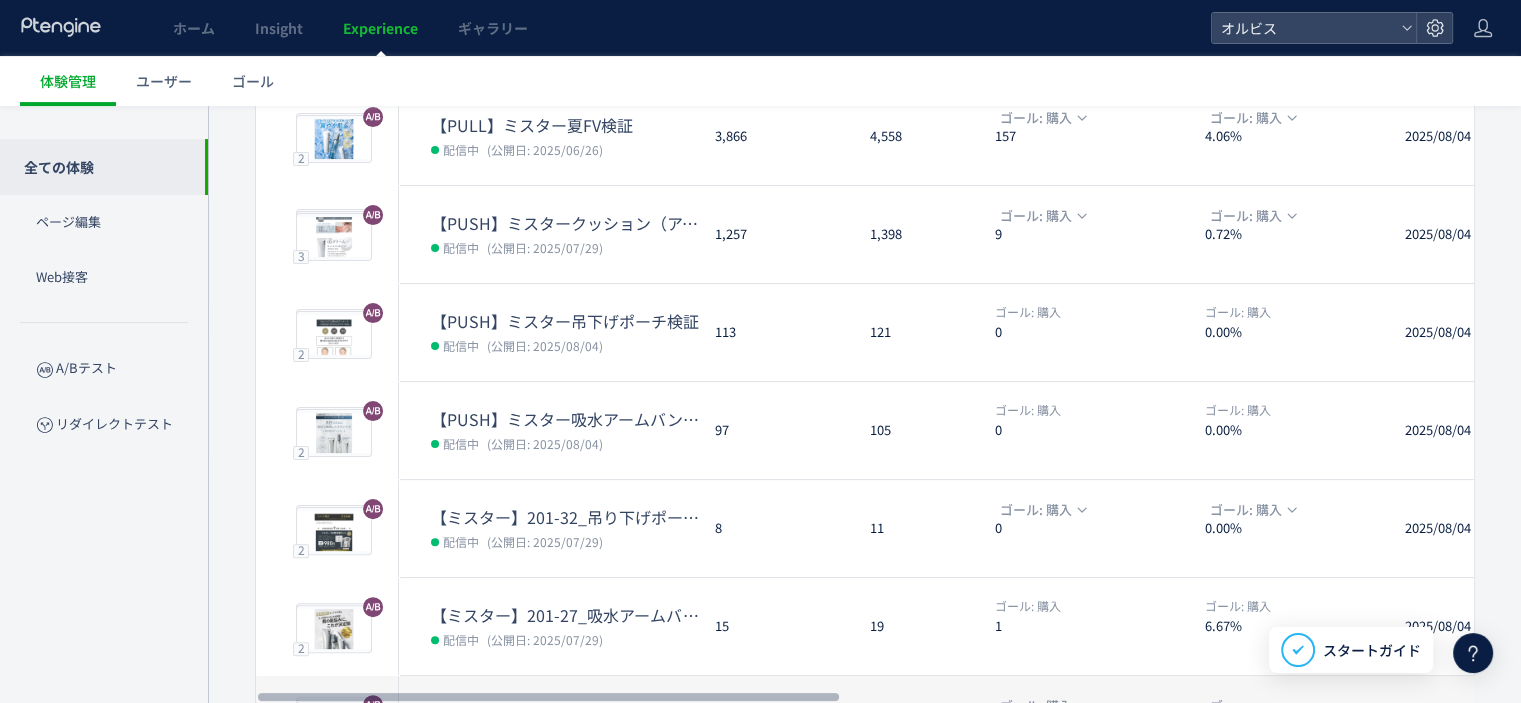 scroll, scrollTop: 0, scrollLeft: 0, axis: both 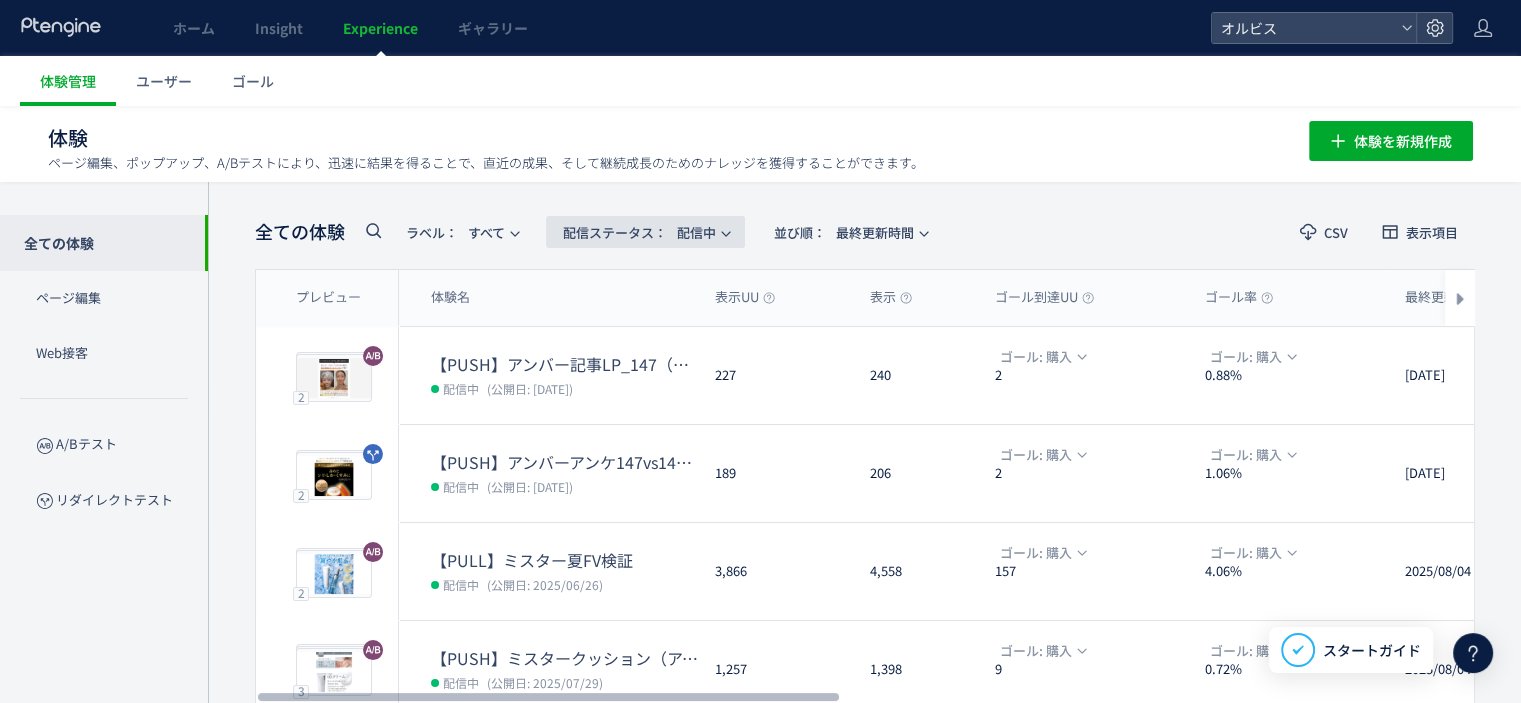 click on "配信ステータス​：  配信中" 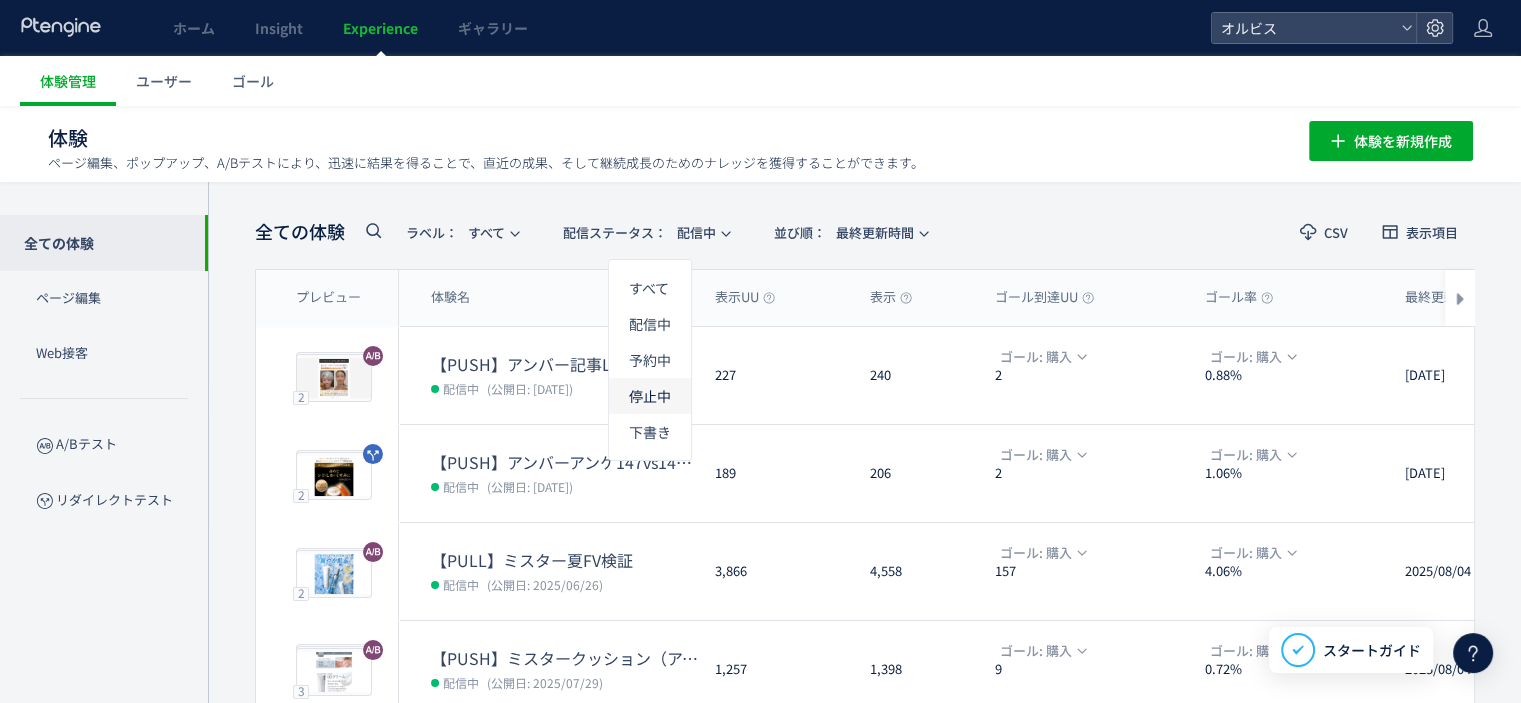 click on "停止中" 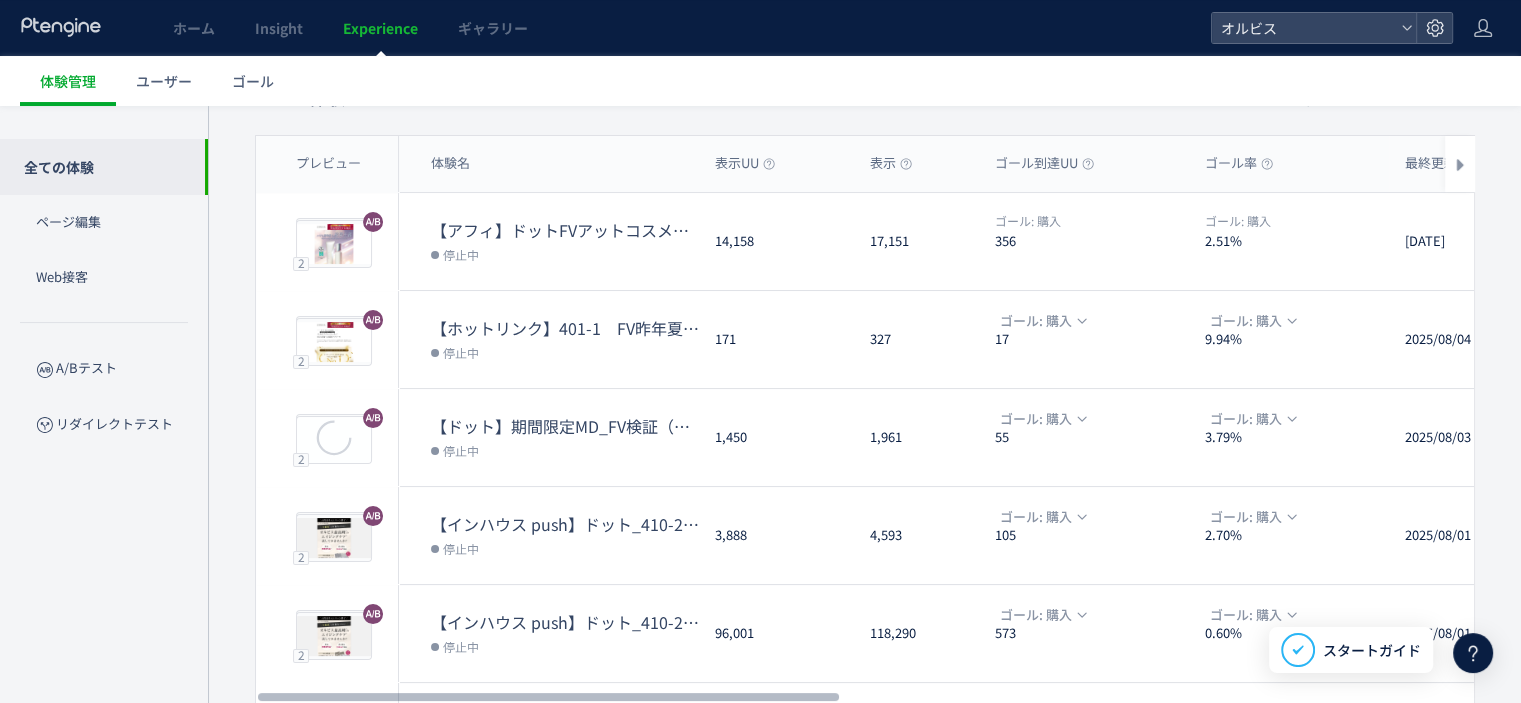 scroll, scrollTop: 128, scrollLeft: 0, axis: vertical 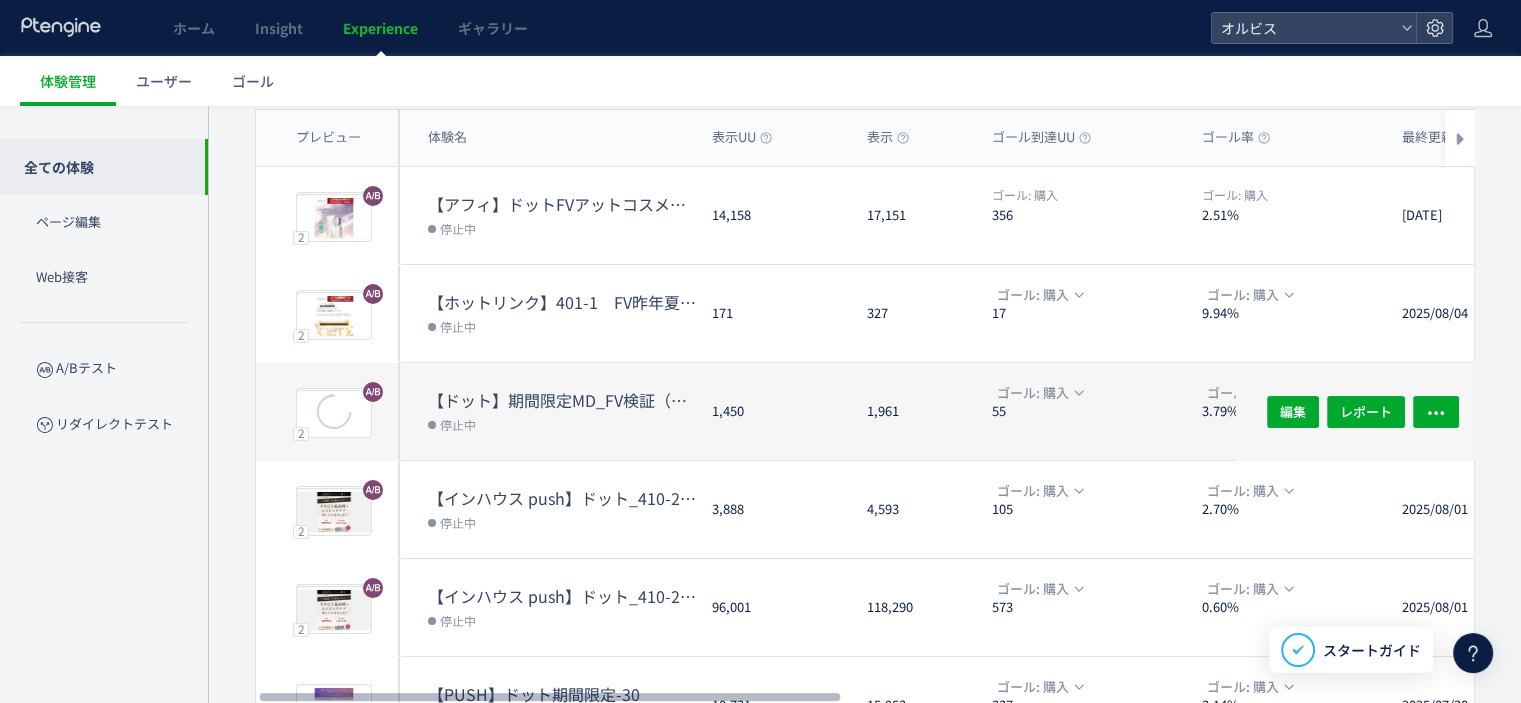 click on "【ドット】期間限定MD_FV検証（シンプルver.）" at bounding box center [562, 400] 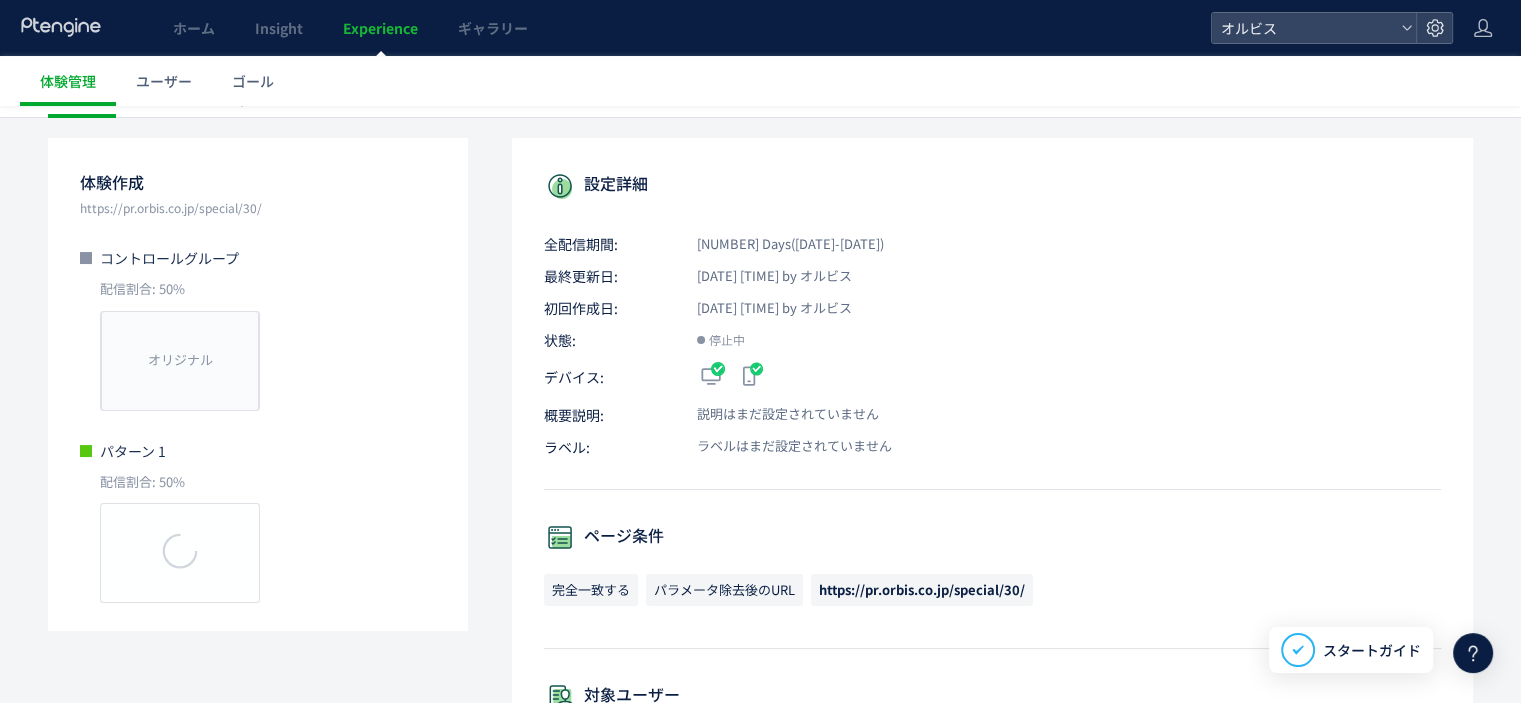 scroll, scrollTop: 0, scrollLeft: 0, axis: both 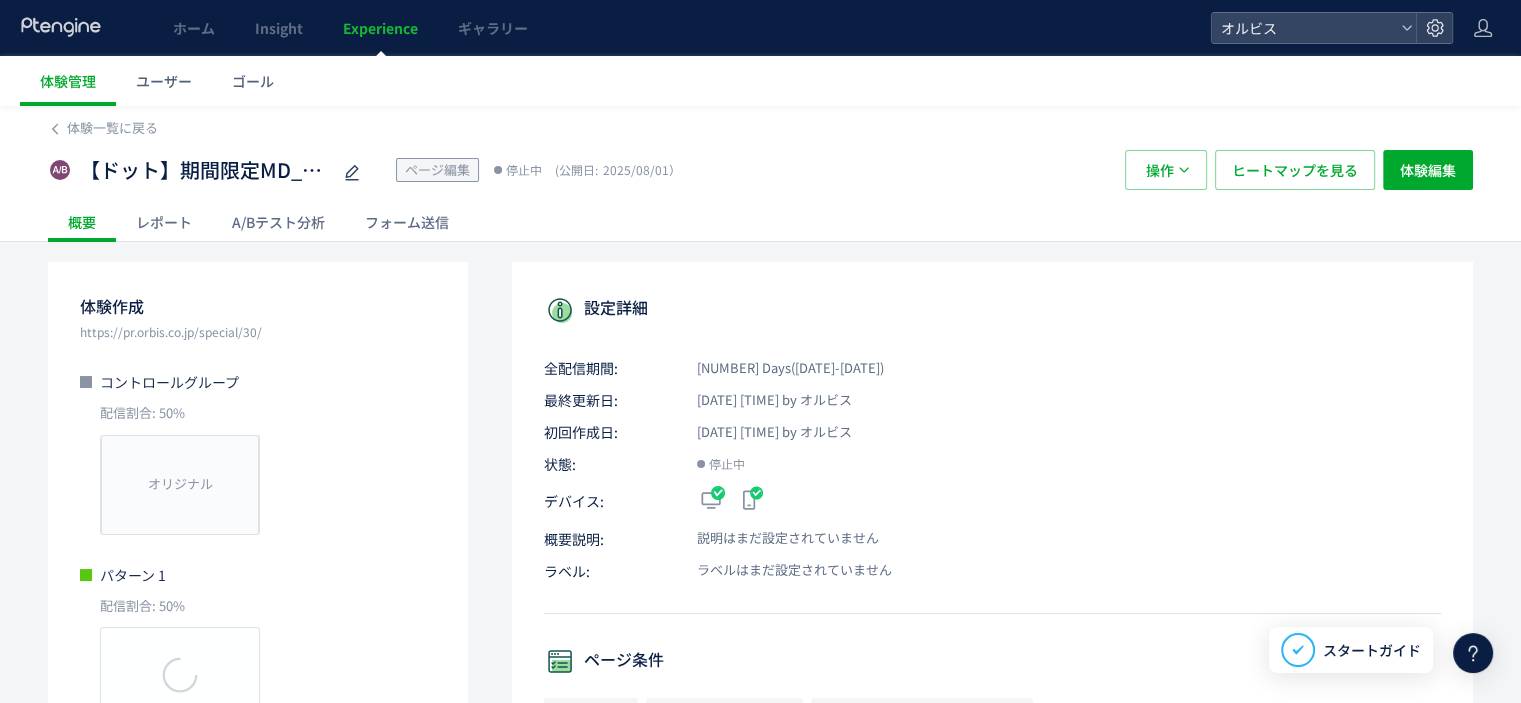 click on "A/Bテスト分析" 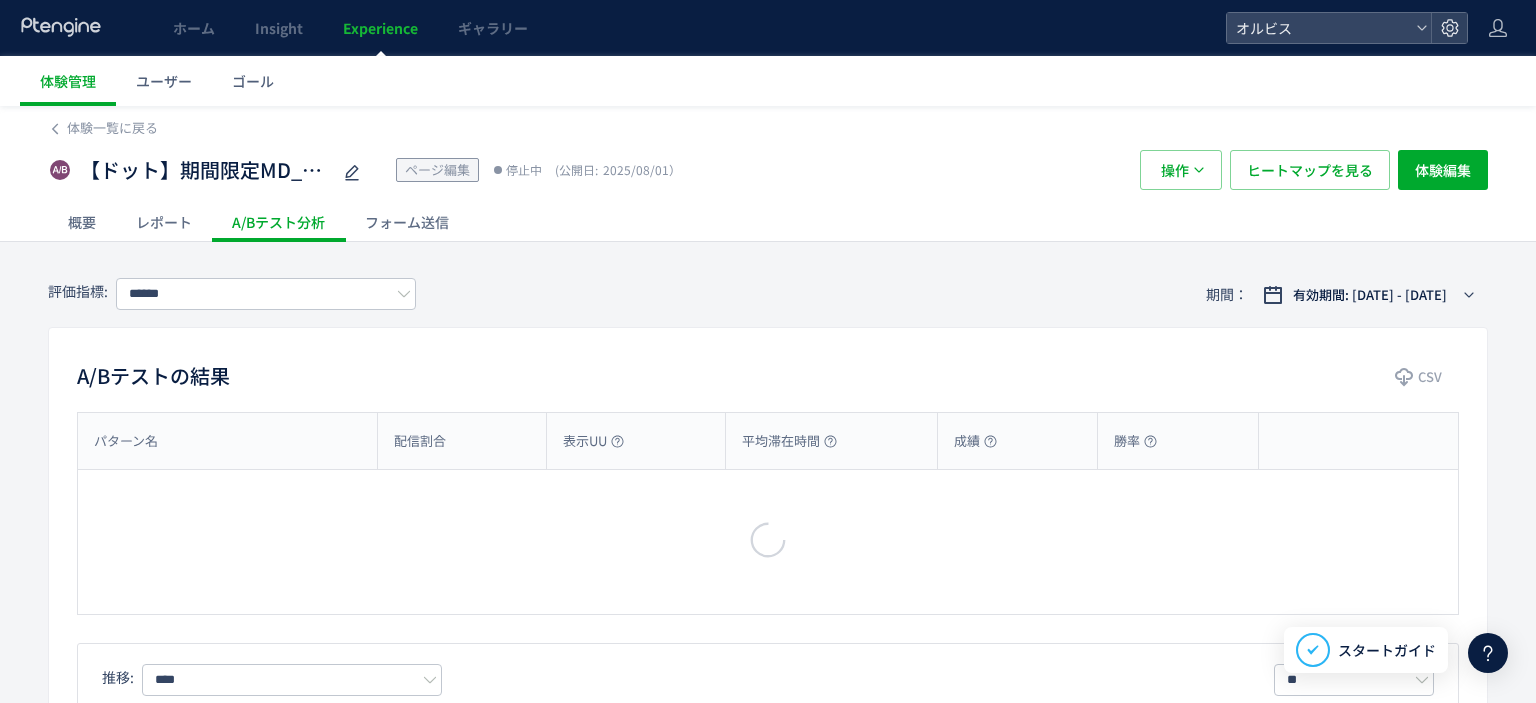 type on "**" 